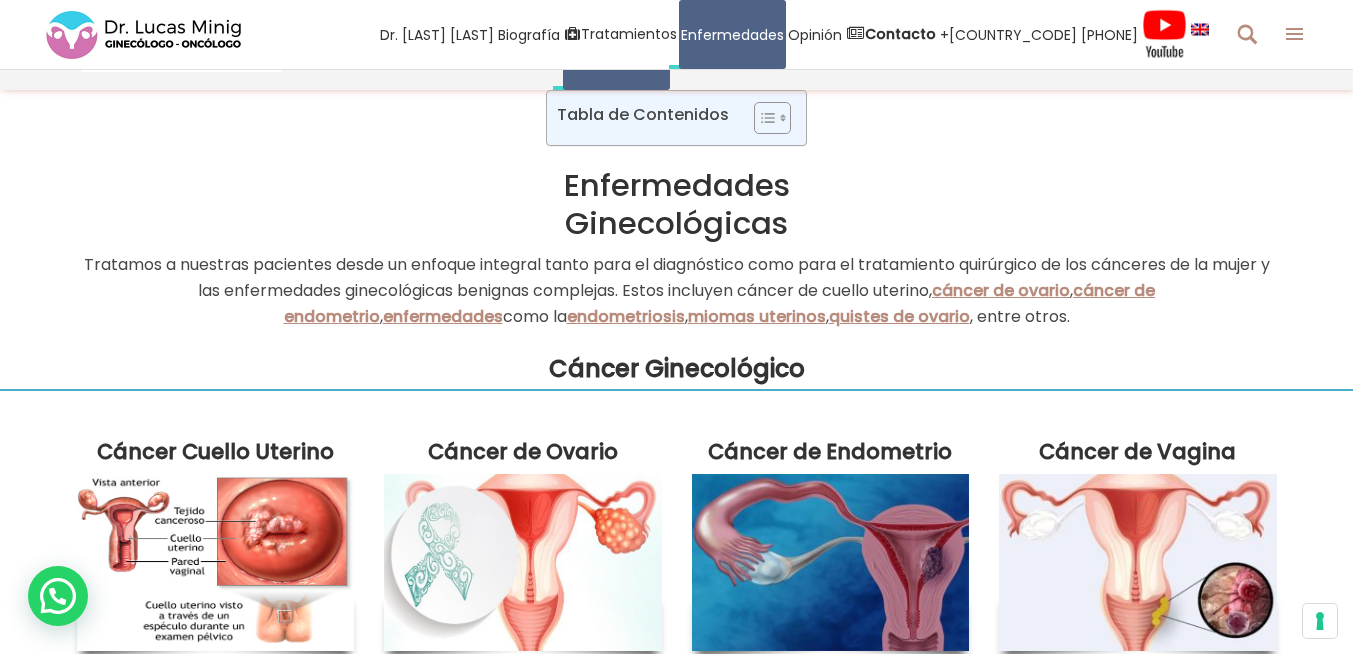 scroll, scrollTop: 240, scrollLeft: 0, axis: vertical 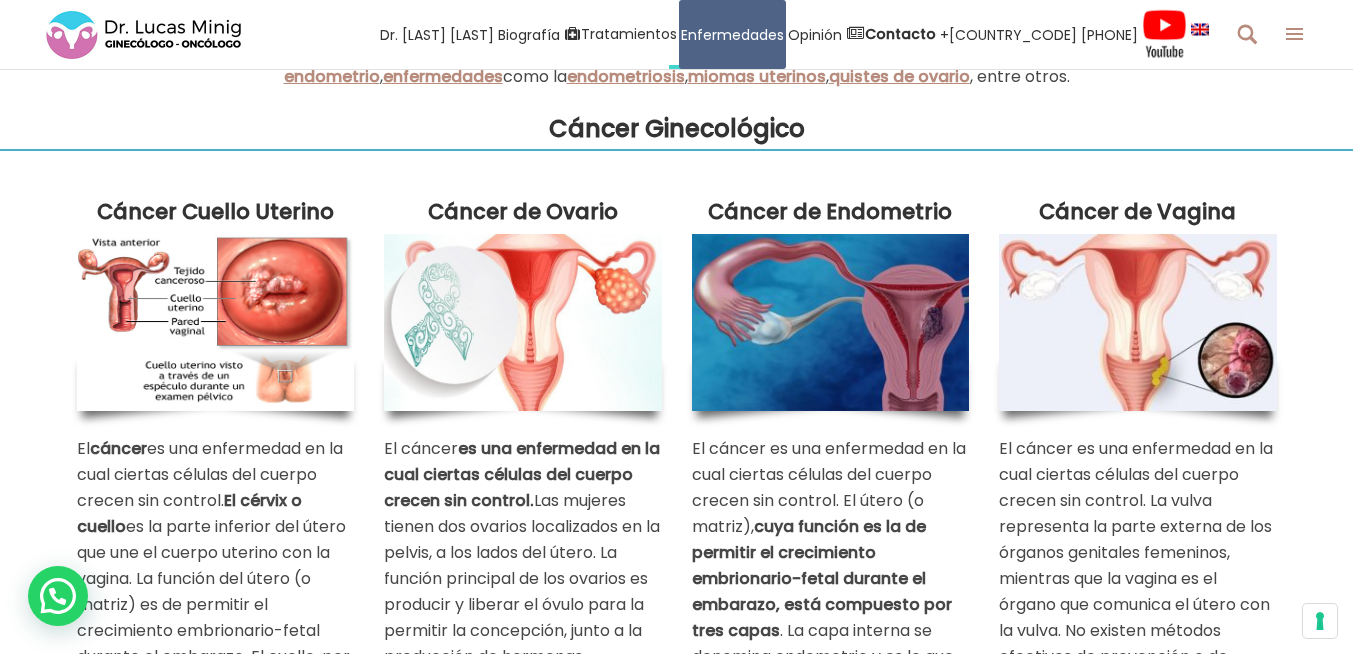 click at bounding box center [142, 34] 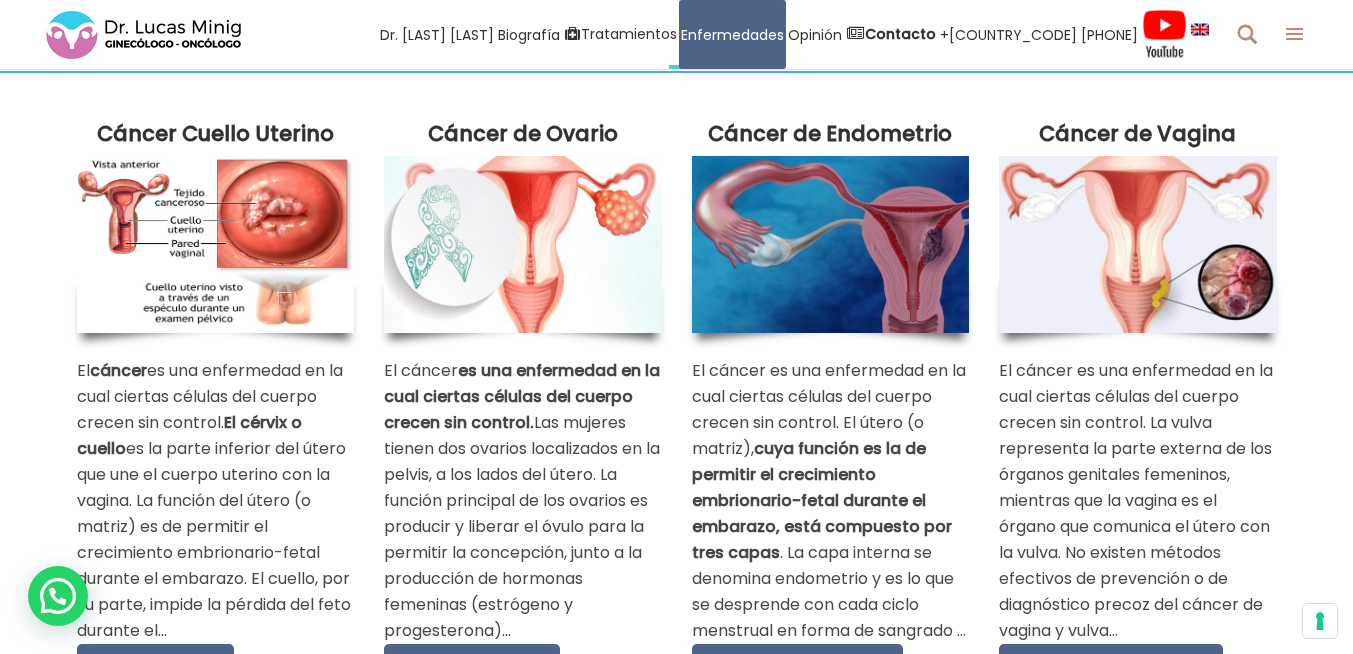scroll, scrollTop: 360, scrollLeft: 0, axis: vertical 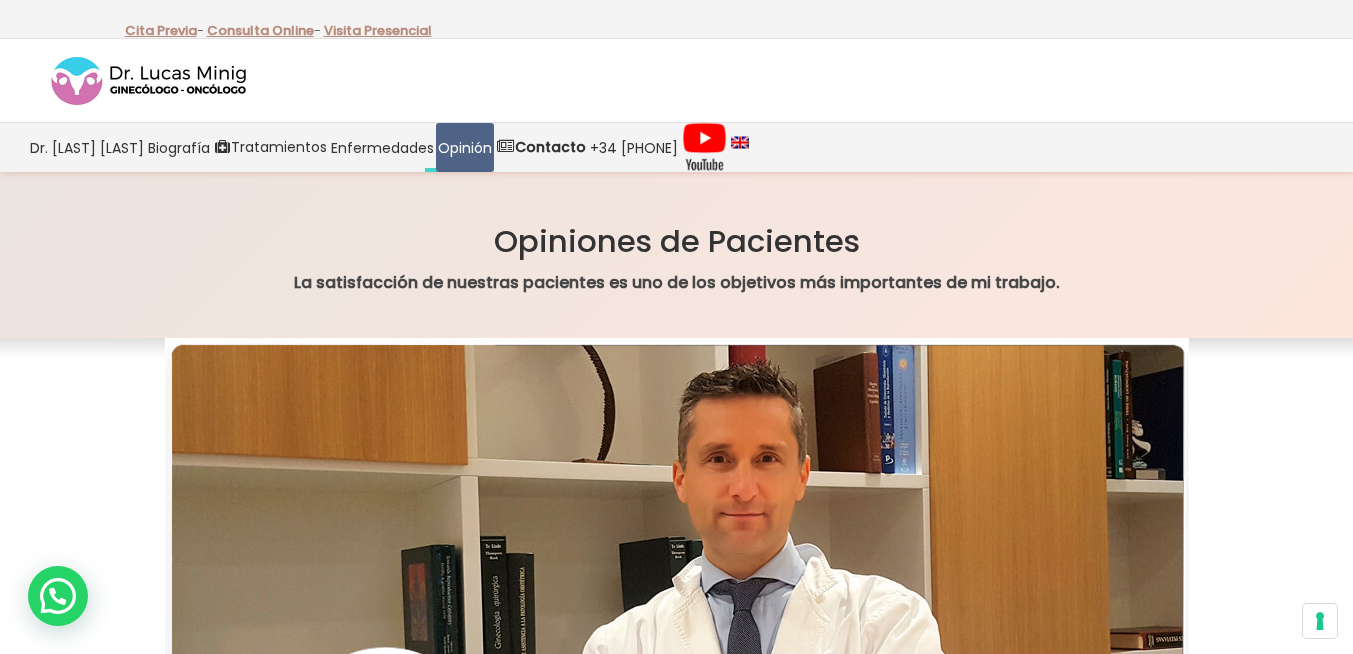 click on "Cita Previa  -
Consulta Online  -
Visita Presencial" at bounding box center [677, 19] 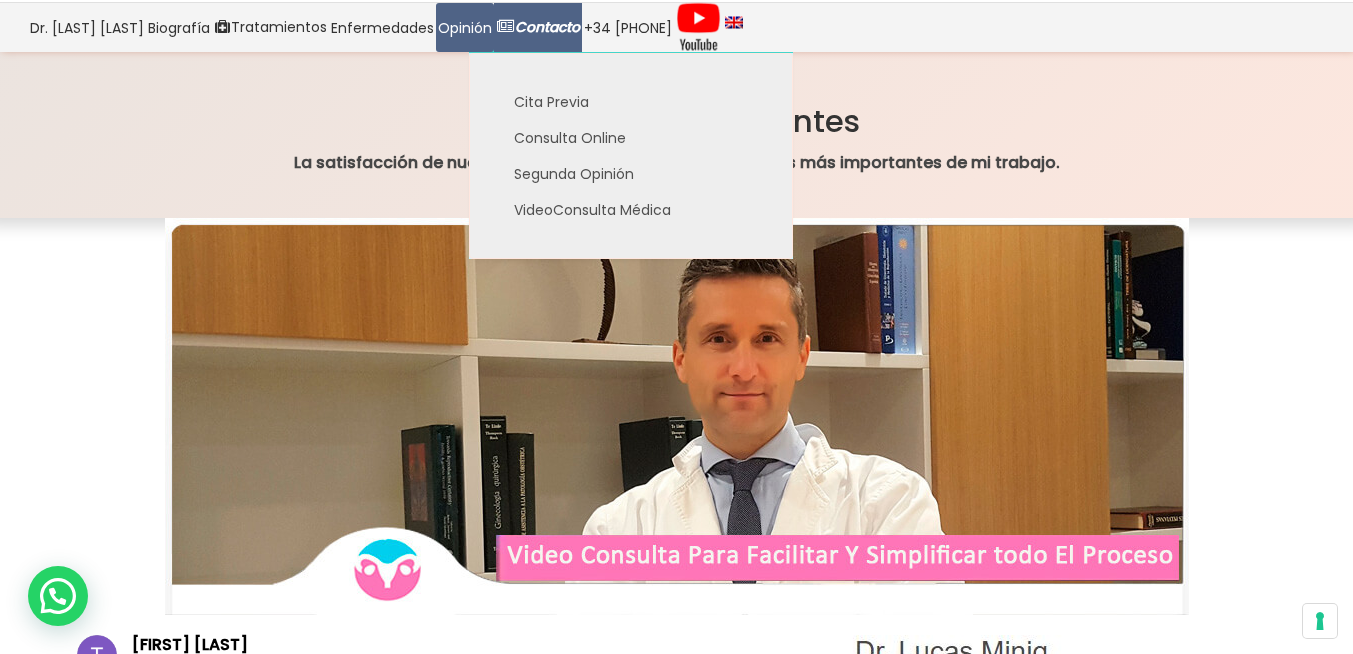 click at bounding box center (505, 27) 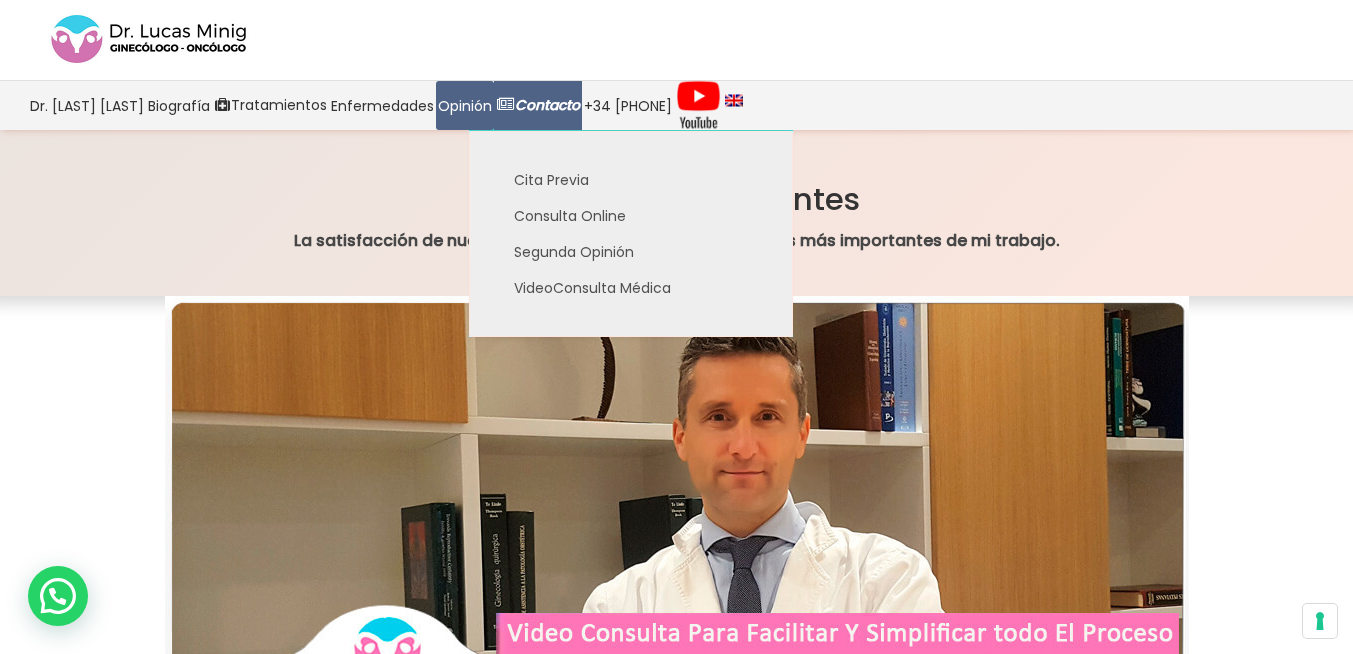 scroll, scrollTop: 0, scrollLeft: 0, axis: both 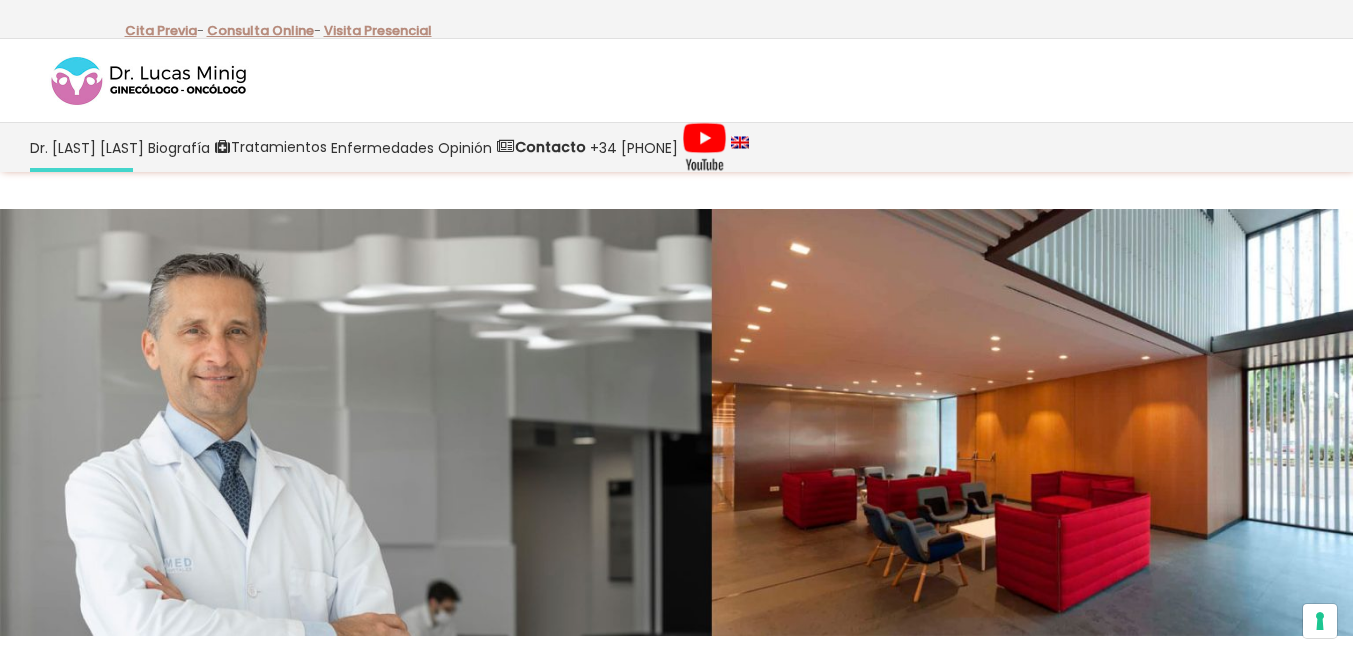 click at bounding box center (676, 422) 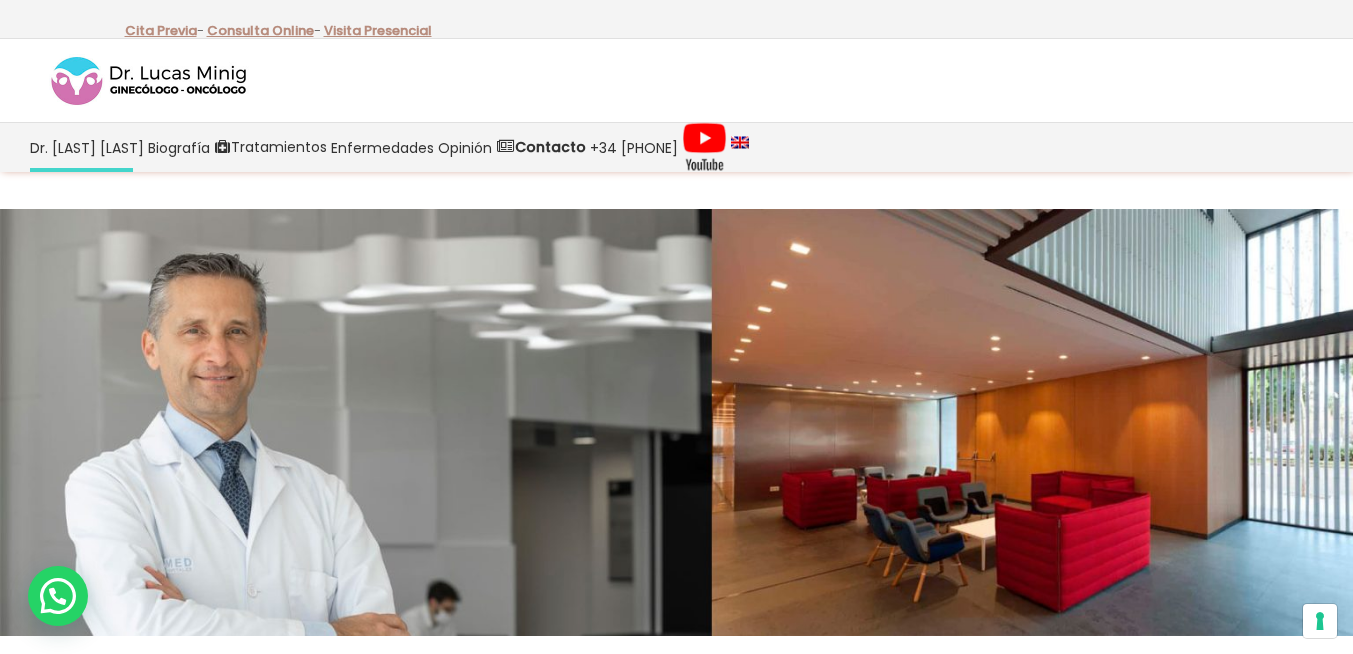 click at bounding box center (676, 422) 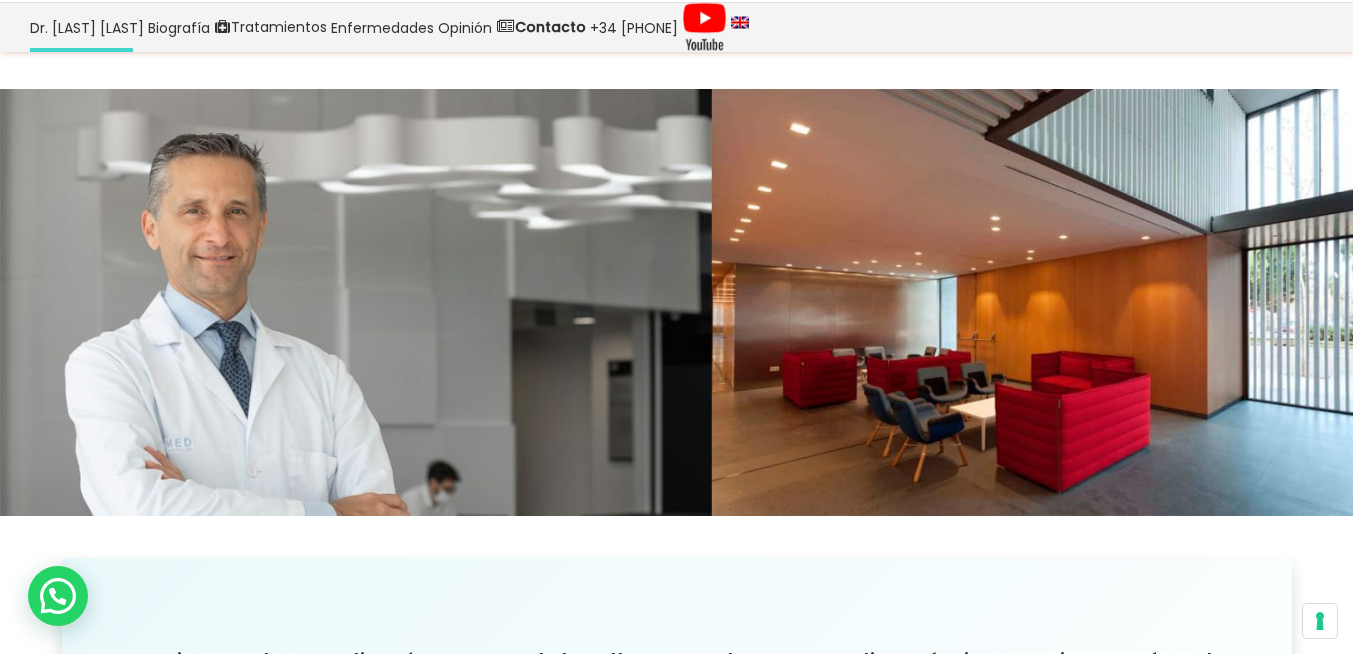 click at bounding box center [676, 302] 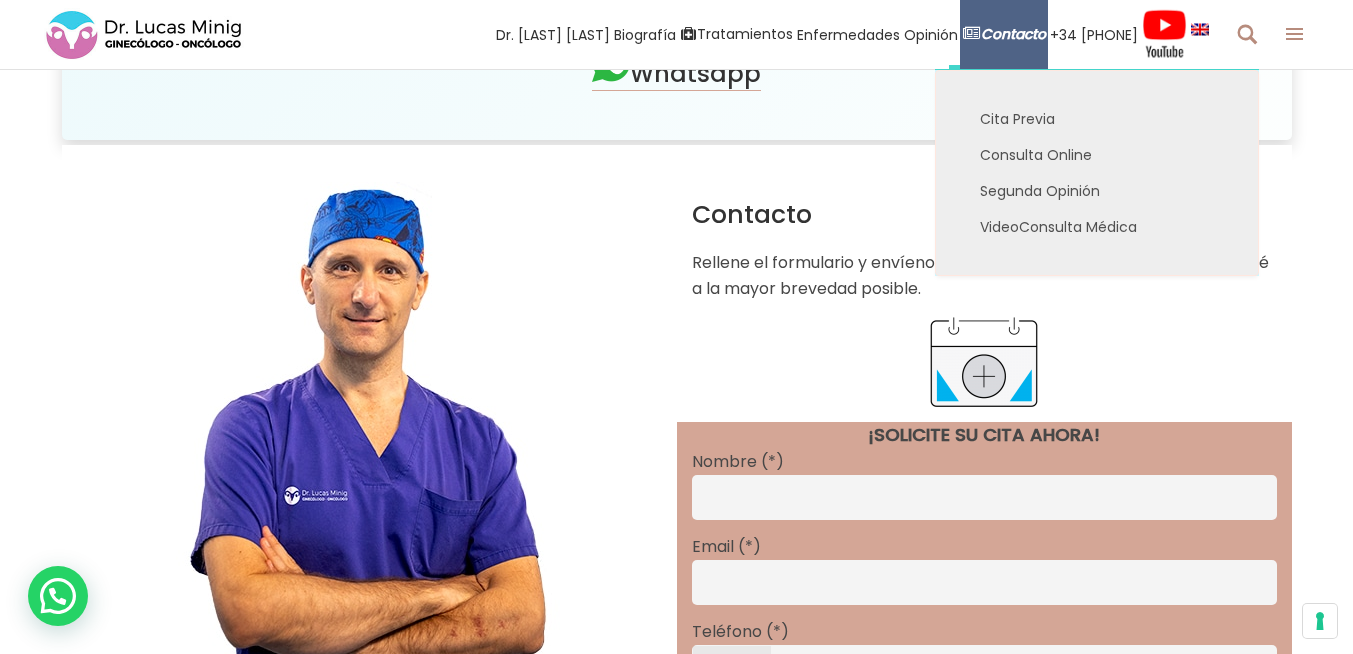 scroll, scrollTop: 932, scrollLeft: 0, axis: vertical 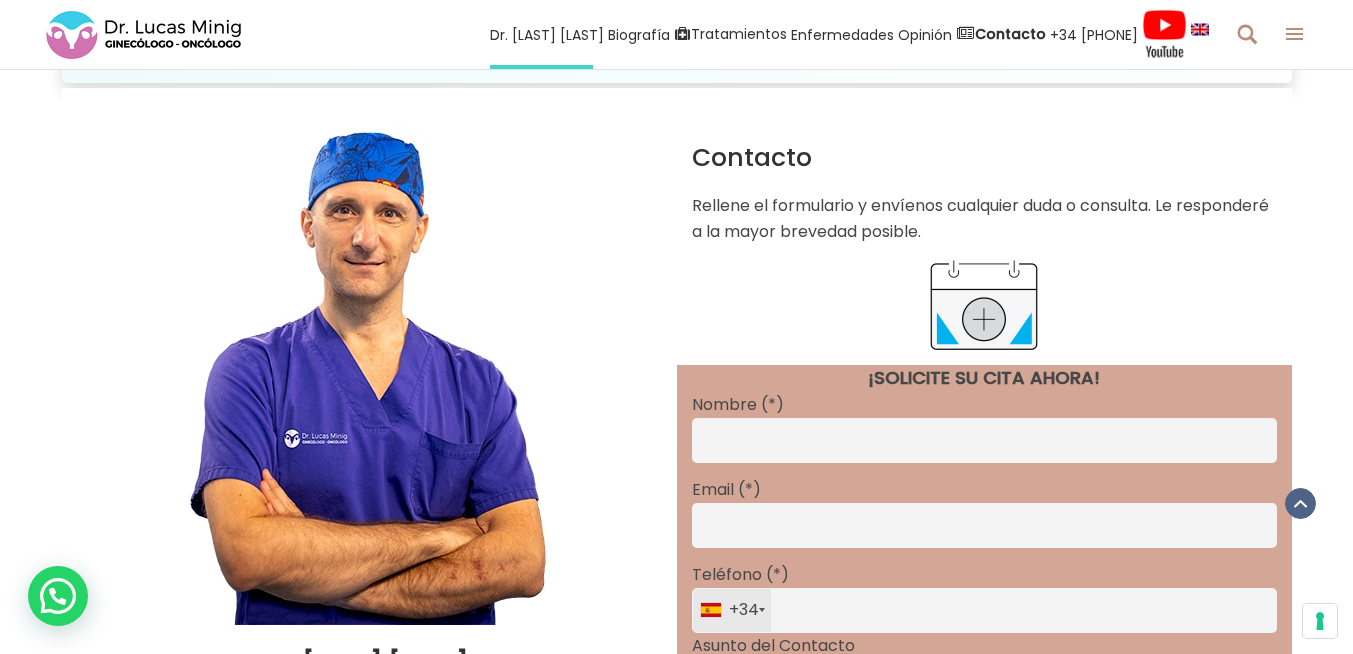 click on "Dr Lucas Minig
Ginecólogo Oncólogo  Especialista en Cáncer Ginecológico y Técnicas Mínimamente invasivas
Biografía y Formación del Doctor Minig
Teléfono de Contacto Ginecología en Valencia
Teléfono:  +34 679 112 179" at bounding box center [369, 506] 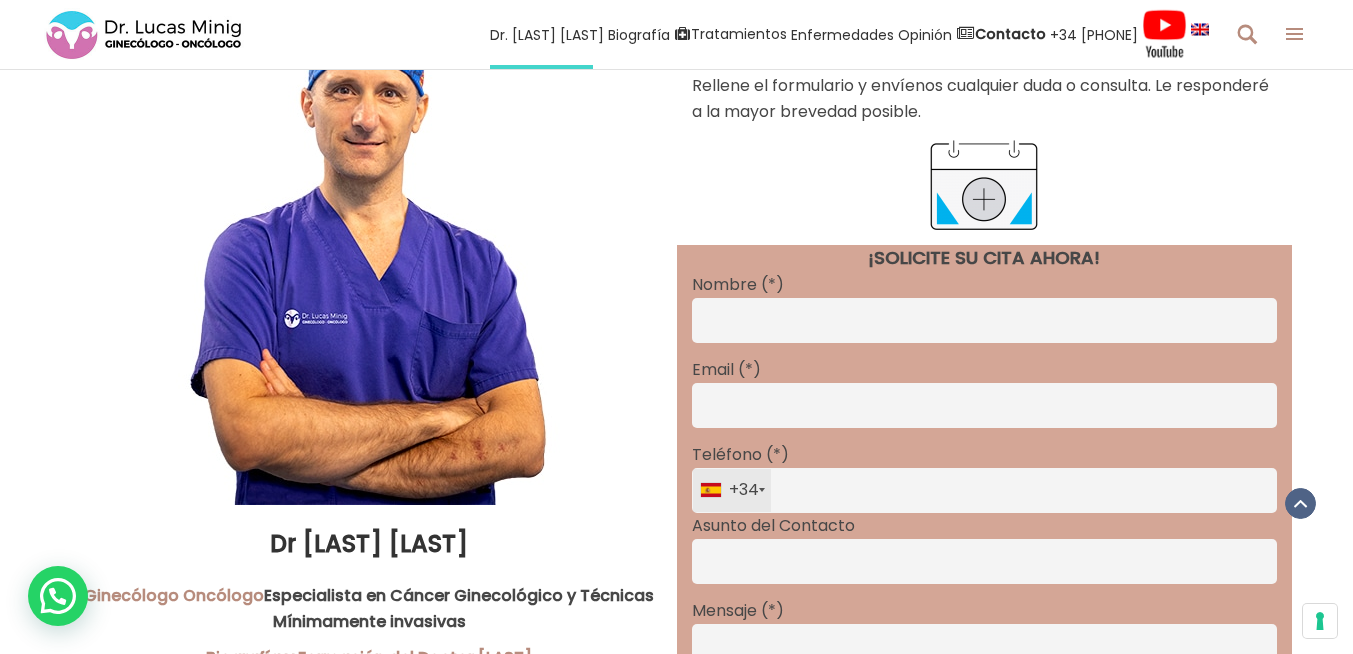 scroll, scrollTop: 932, scrollLeft: 0, axis: vertical 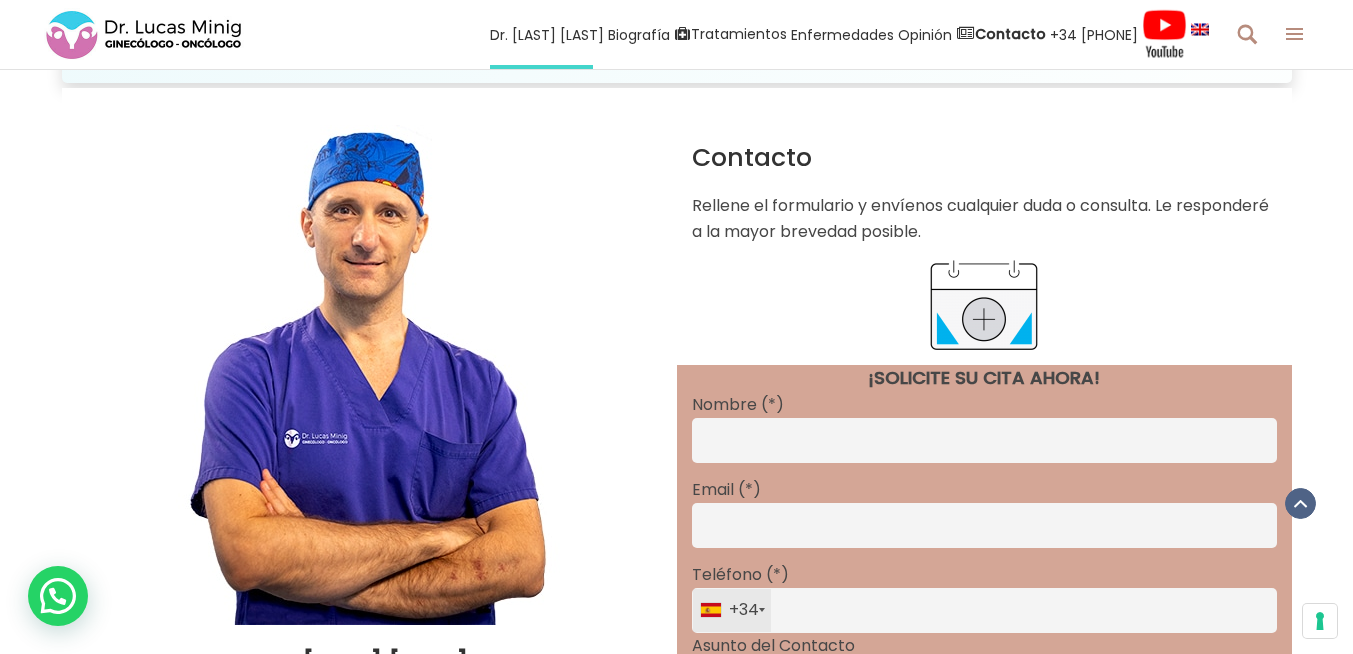 click at bounding box center [369, 375] 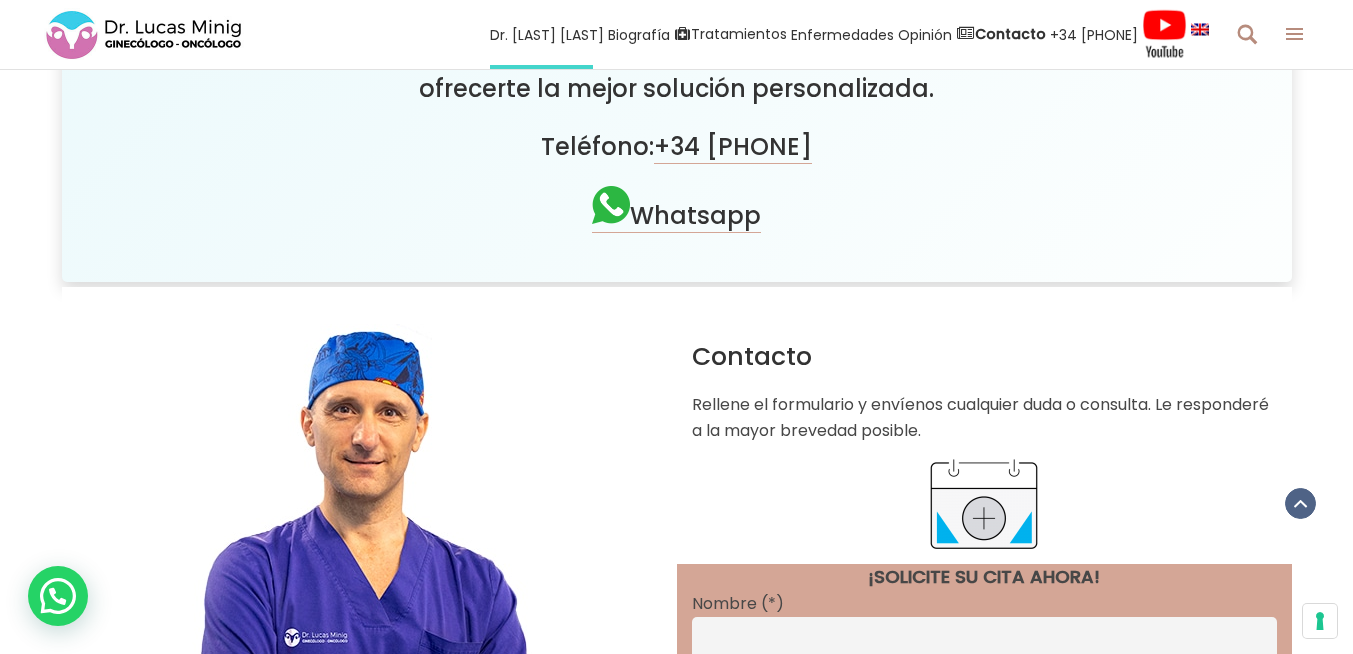 scroll, scrollTop: 692, scrollLeft: 0, axis: vertical 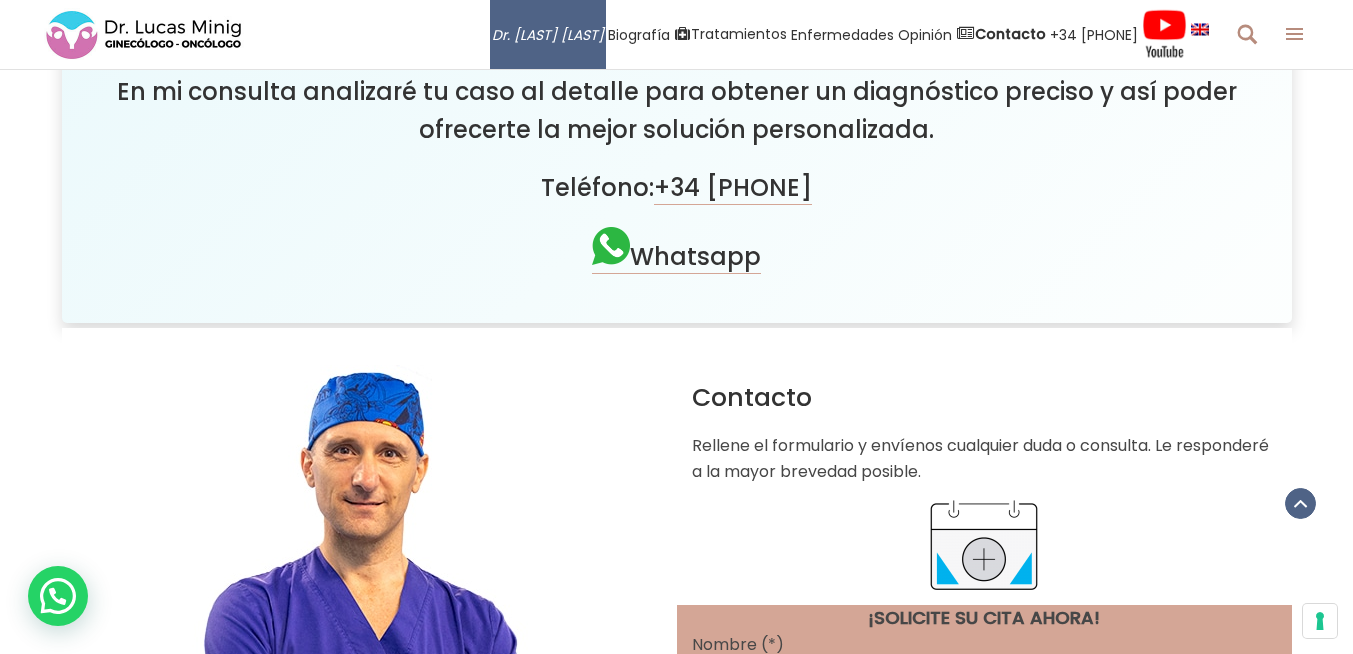 click on "Dr. [LAST_NAME] [LAST_NAME]" at bounding box center [548, 34] 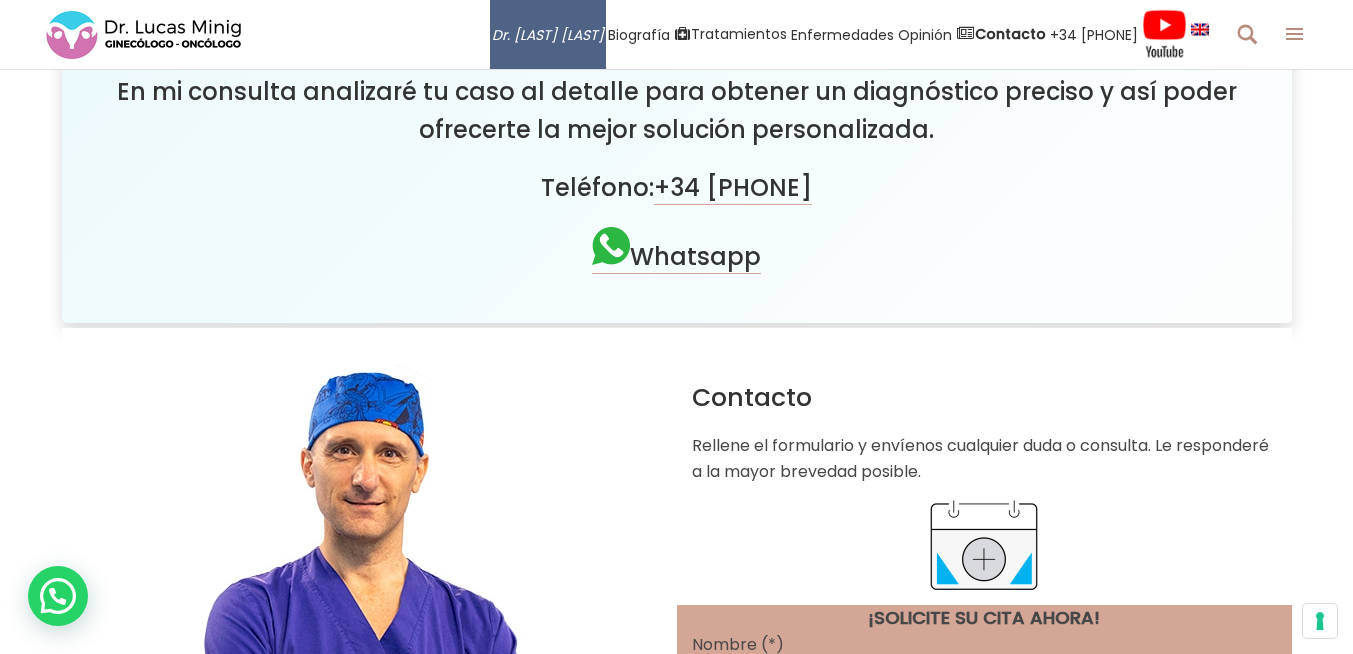 scroll, scrollTop: 572, scrollLeft: 0, axis: vertical 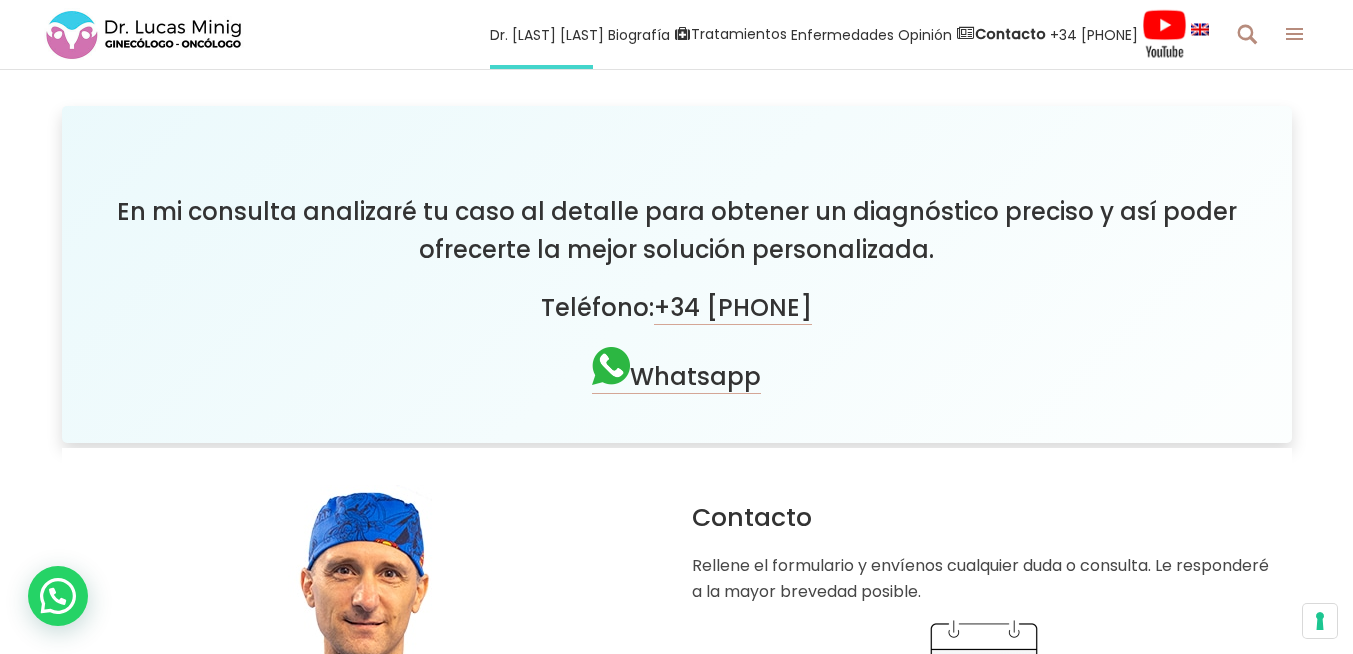 click at bounding box center [369, 735] 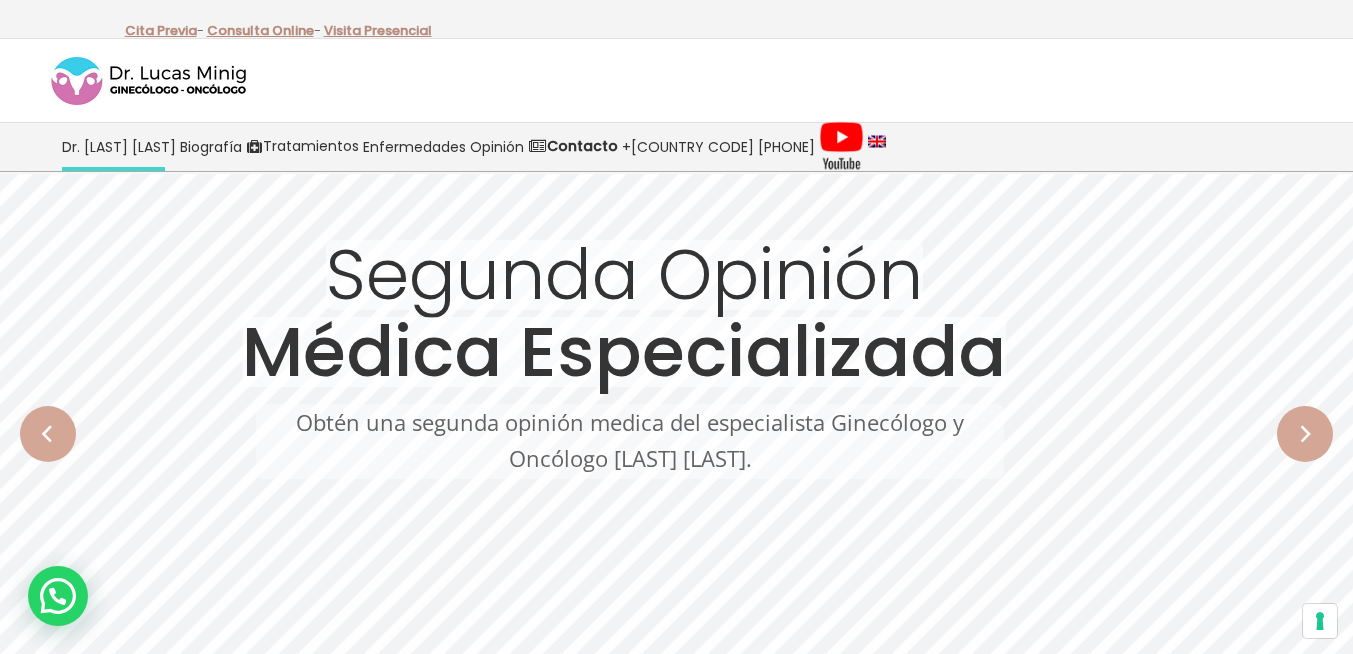 scroll, scrollTop: 240, scrollLeft: 0, axis: vertical 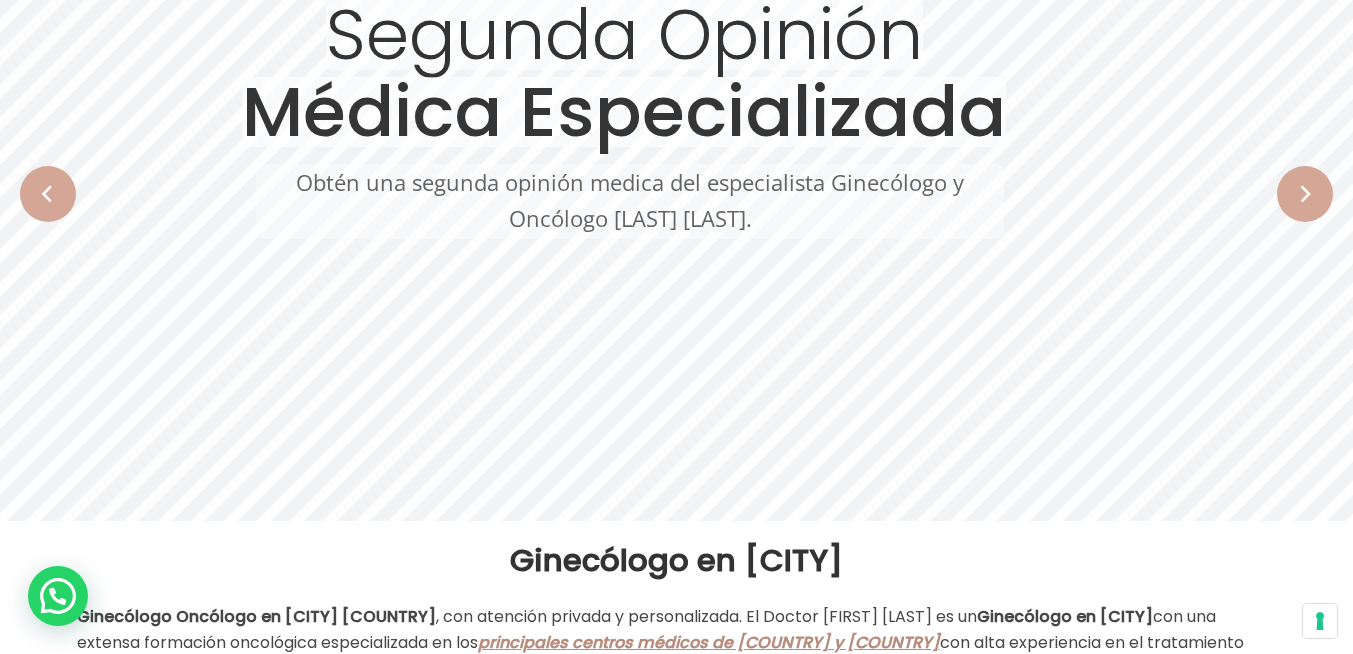 click on "Segunda Opinión
Médica Especializada
Obtén una segunda opinión medica del especialista Ginecólogo y Oncólogo Lucas Minig.
Pedir Cita" 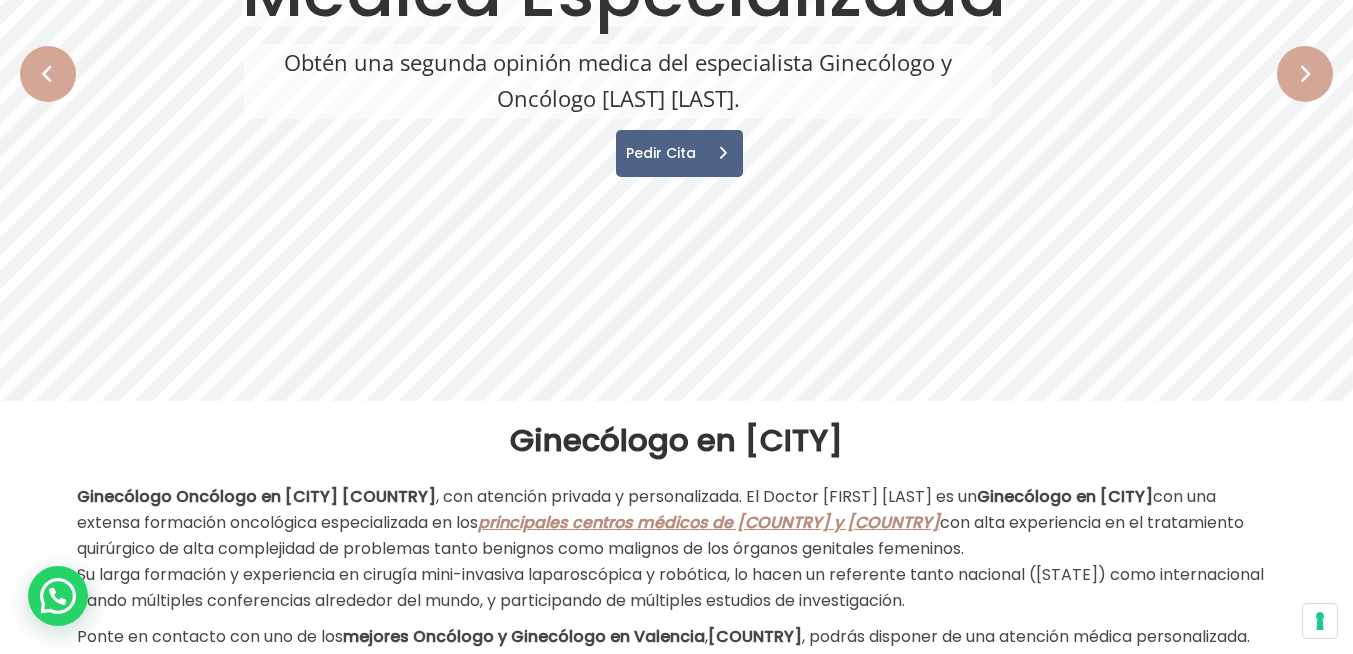 scroll, scrollTop: 480, scrollLeft: 0, axis: vertical 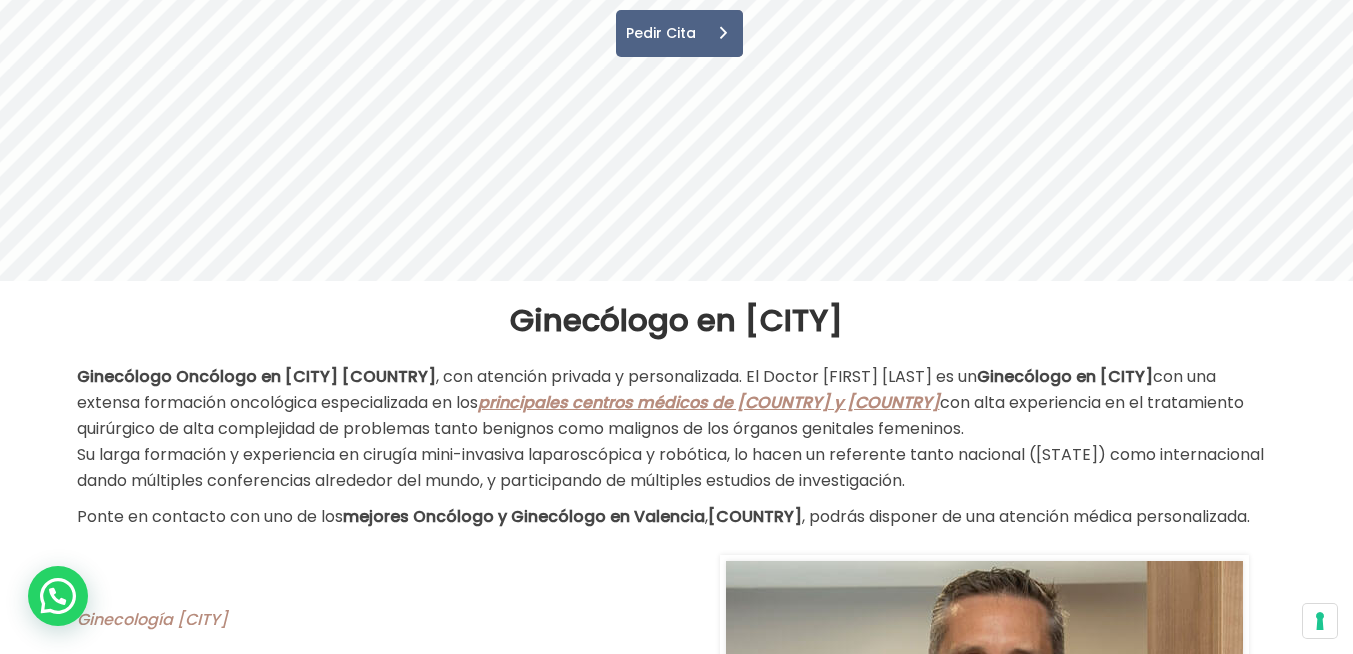 click on "Segunda Opinión
Médica Especializada
Obtén una segunda opinión medica del especialista Ginecólogo y Oncólogo Lucas Minig.
Pedir Cita" 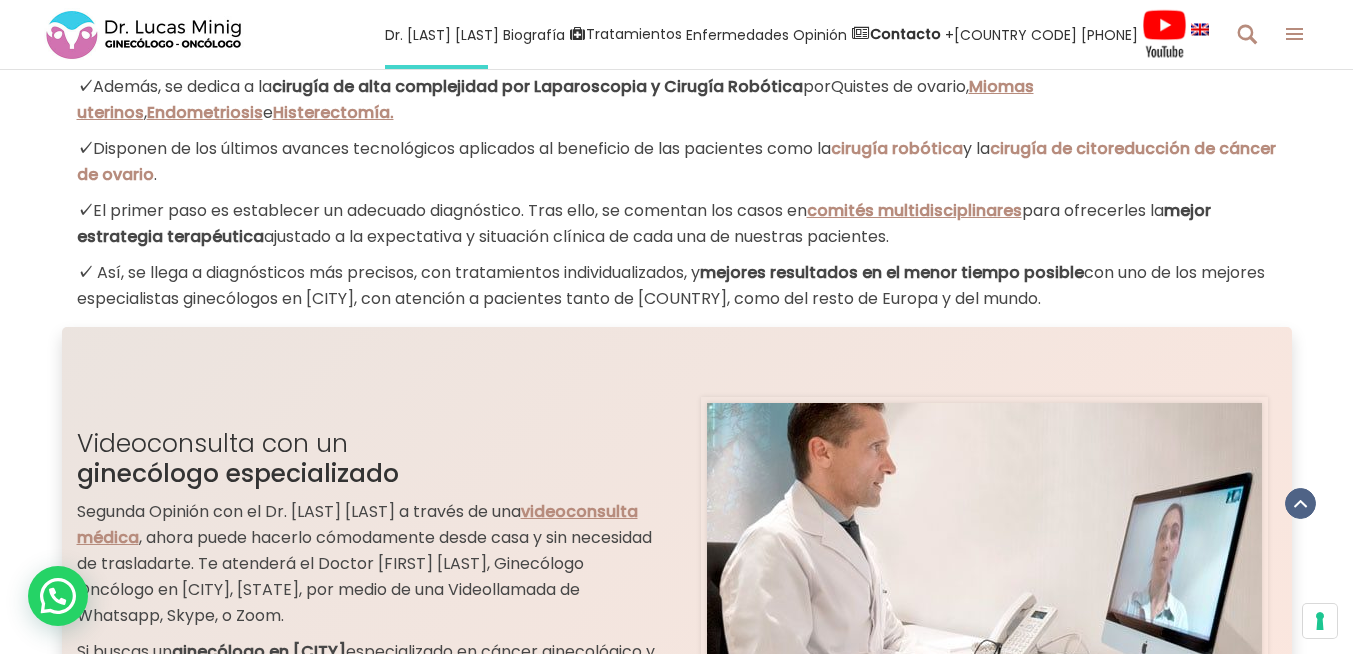 scroll, scrollTop: 1956, scrollLeft: 0, axis: vertical 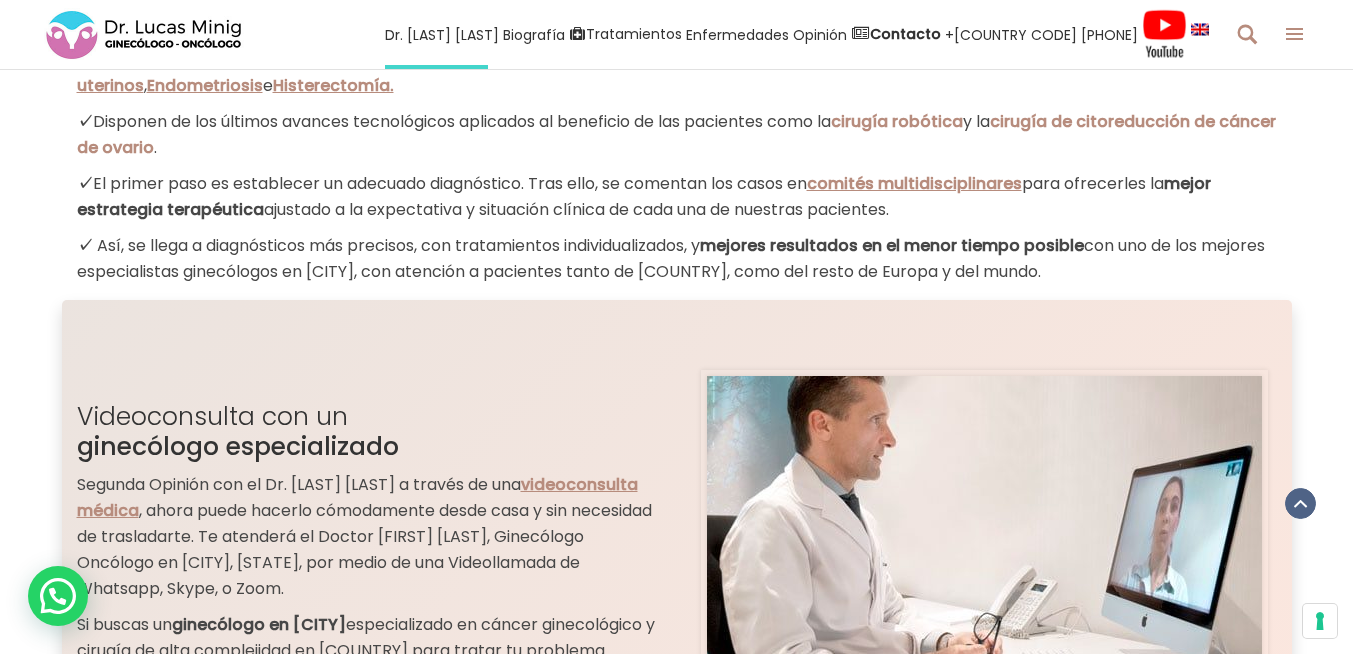 click on "Videoconsulta   con   un  ginecólogo especializado
Si quieres tener una Segunda Opinión con el Dr. Lucas Minig a través de una  videoconsulta médica , ahora puede hacerlo cómodamente desde casa y sin necesidad de trasladarte. Te atenderá el Doctor Lucas Minig, Ginecólogo Oncólogo en Valencia, España, por medio de una Videollamada de Whatsapp, Skype, o Zoom.
Si buscas un  ginecólogo en Valencia  especializado en cáncer ginecológico y cirugía de alta complejidad en España para tratar tu problema médico, contáctanos.
Solicite una vídeo-consulta" at bounding box center (369, 590) 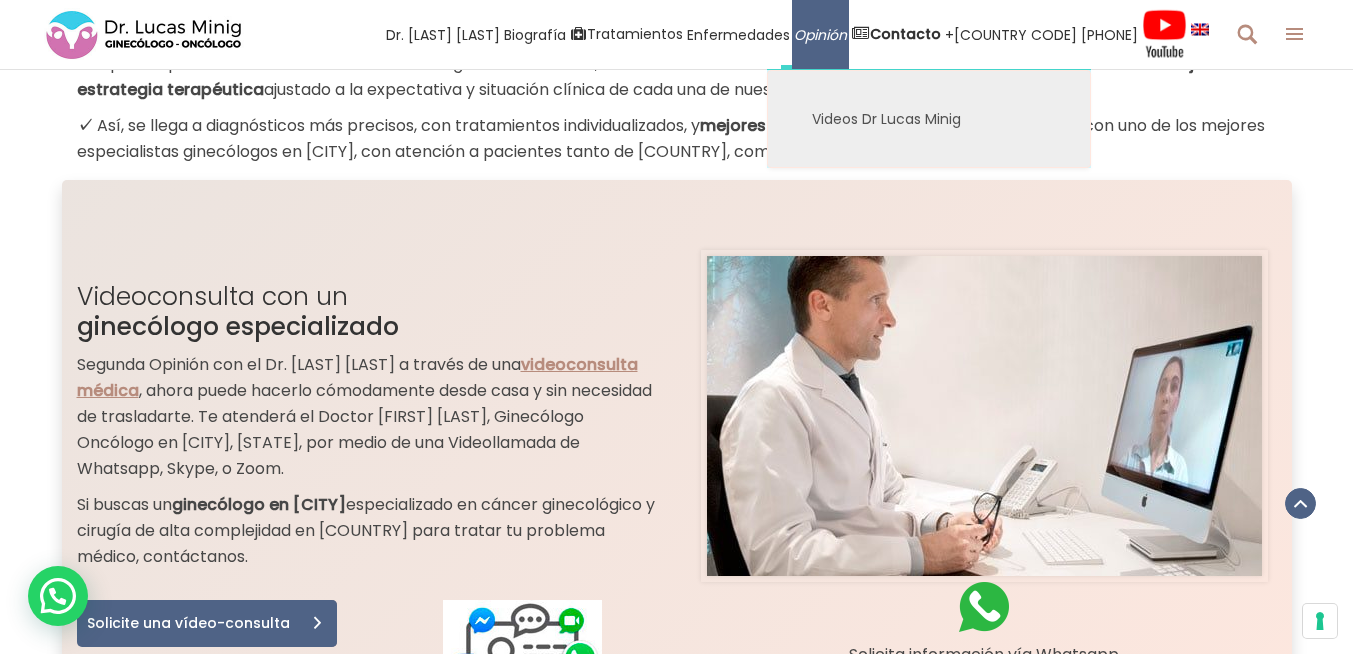 click on "Opinión" at bounding box center (820, 34) 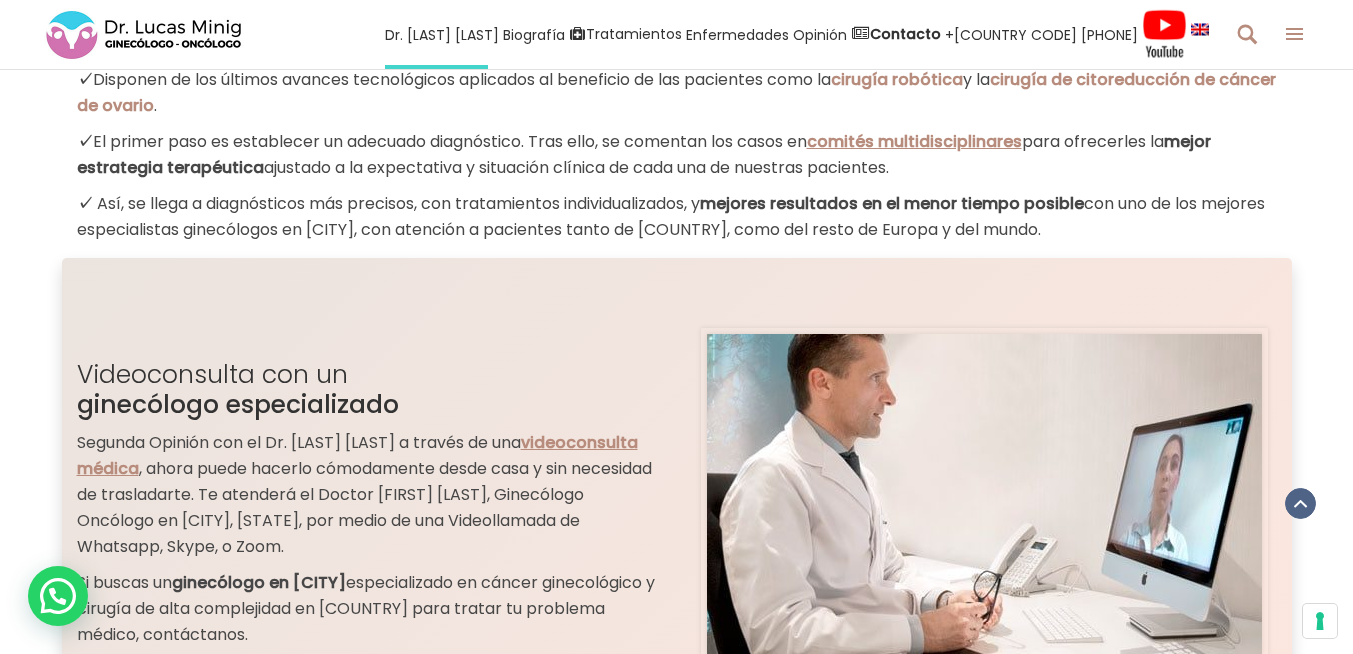 scroll, scrollTop: 1956, scrollLeft: 0, axis: vertical 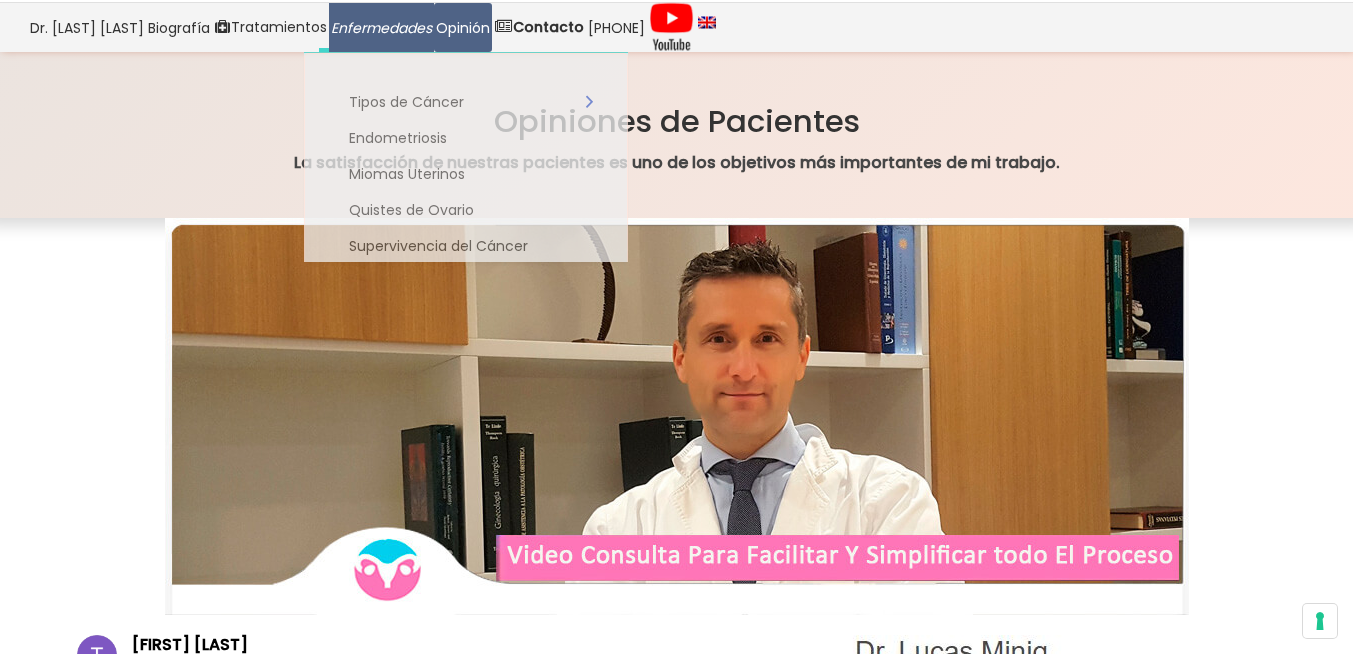 click on "Enfermedades" at bounding box center (381, 27) 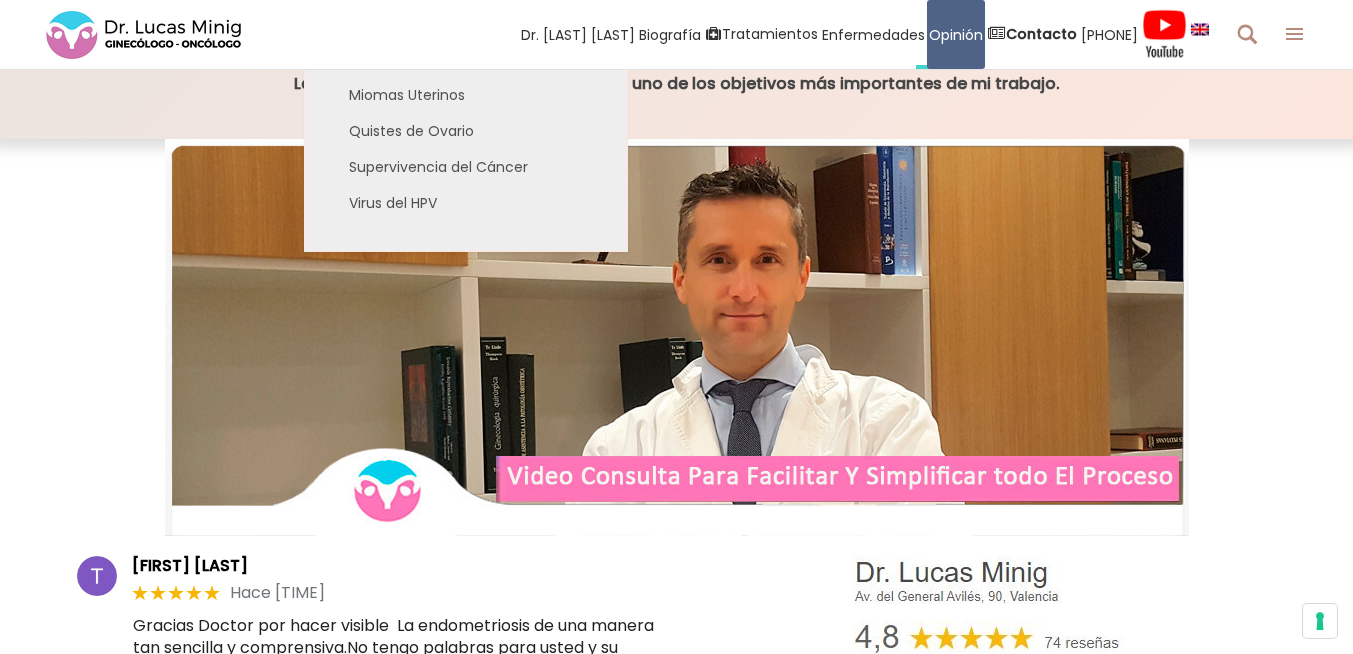 scroll, scrollTop: 240, scrollLeft: 0, axis: vertical 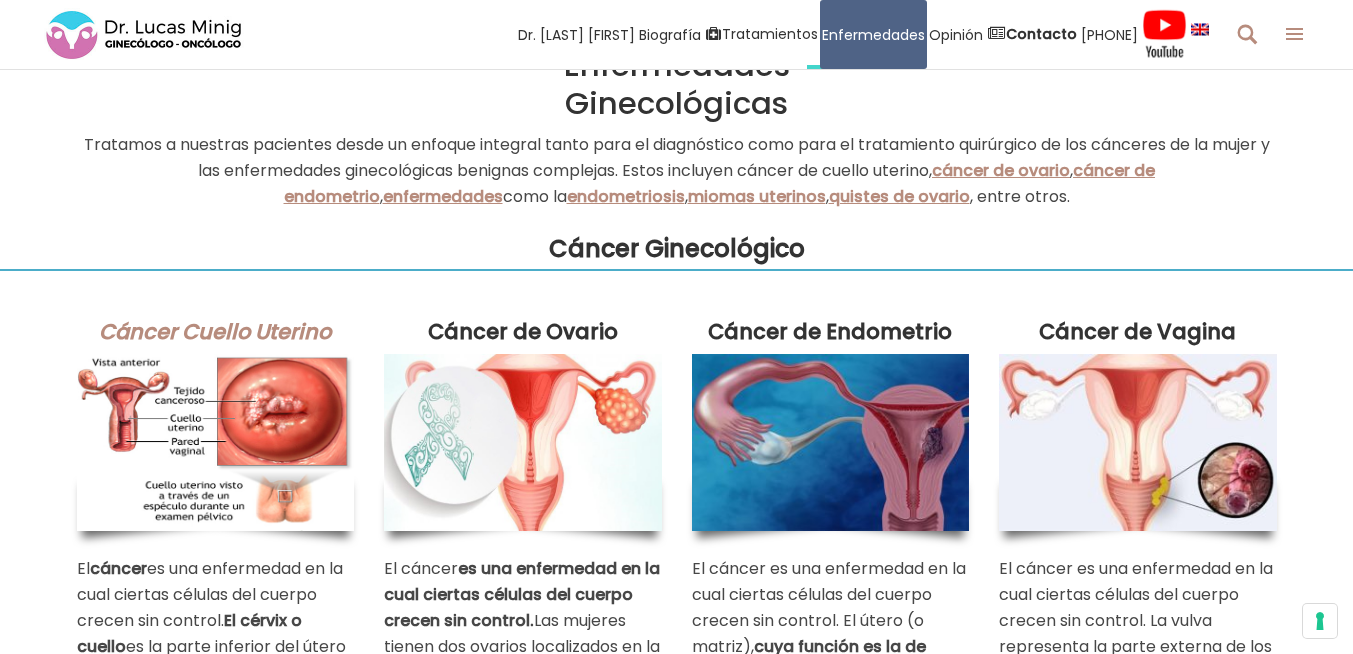 click on "Cáncer Cuello Uterino" at bounding box center (215, 331) 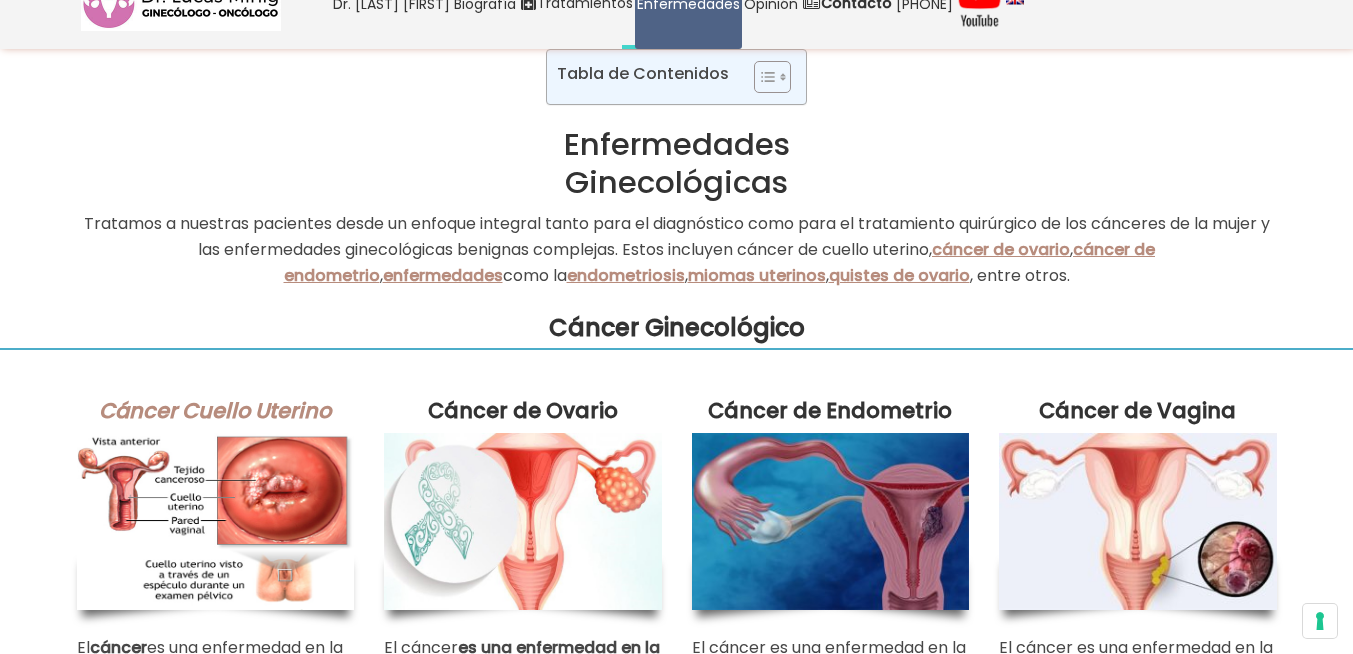 scroll, scrollTop: 0, scrollLeft: 0, axis: both 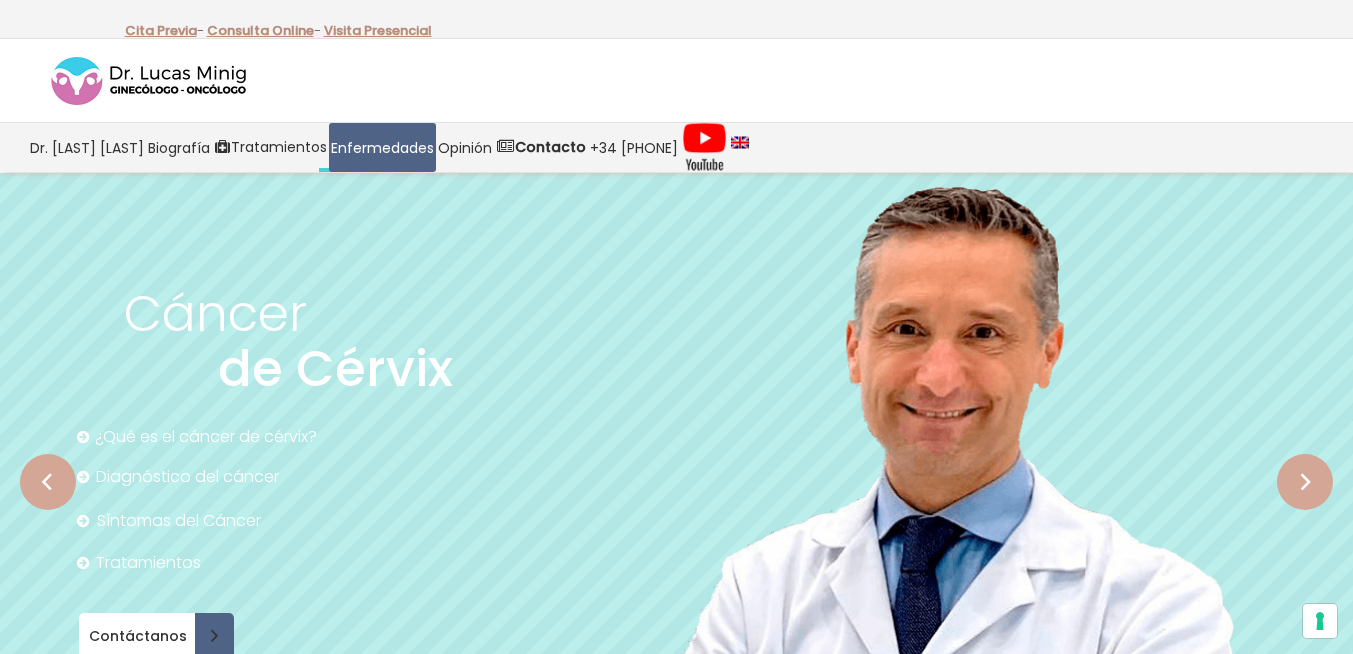 click at bounding box center (83, 477) 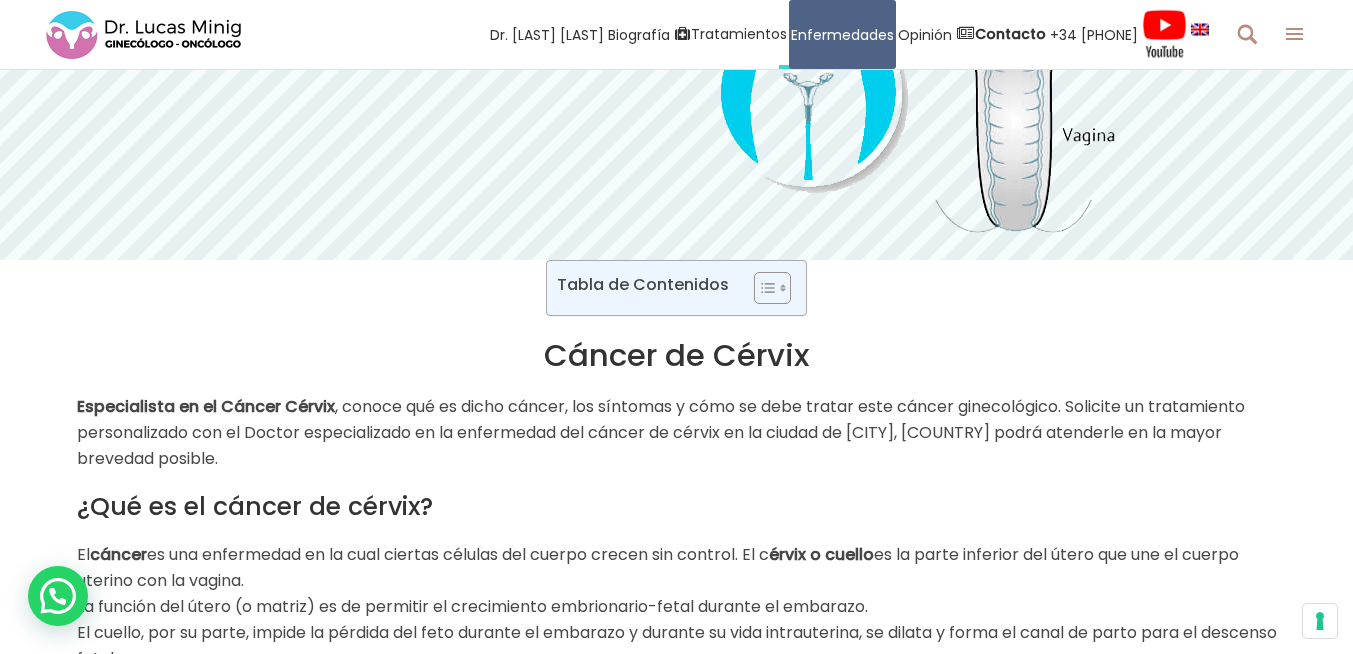 scroll, scrollTop: 572, scrollLeft: 0, axis: vertical 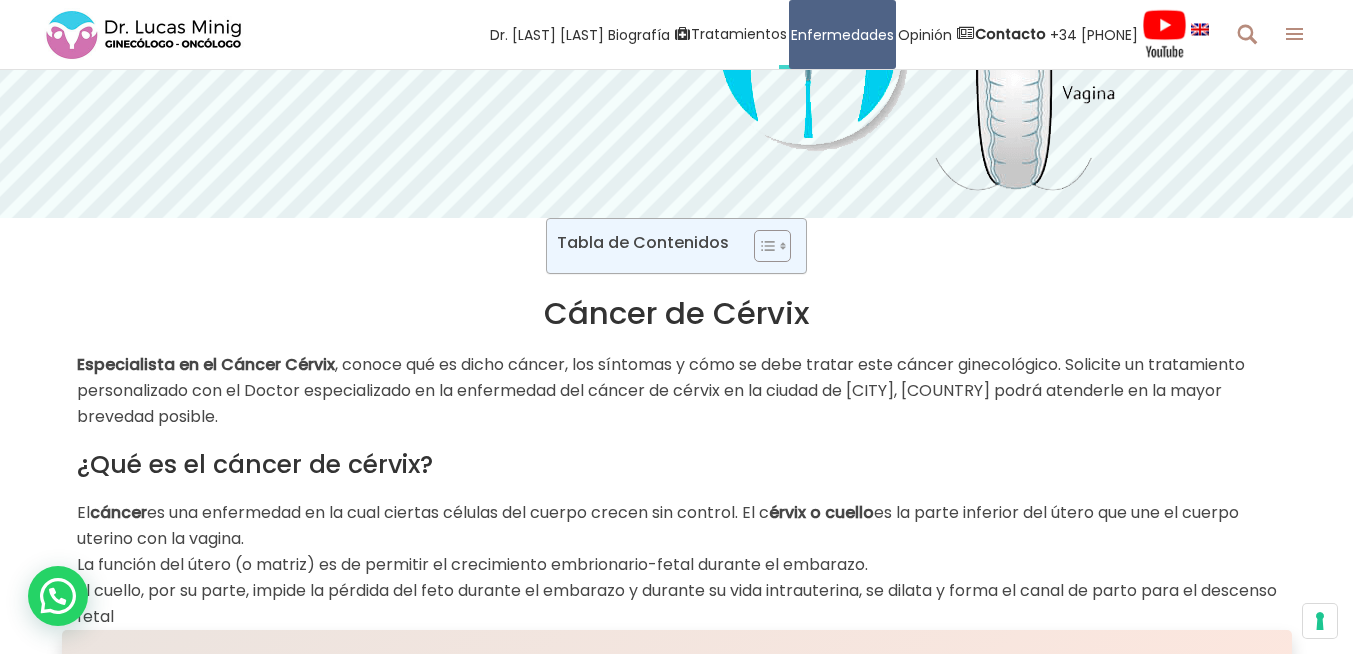 click at bounding box center (1006, -73) 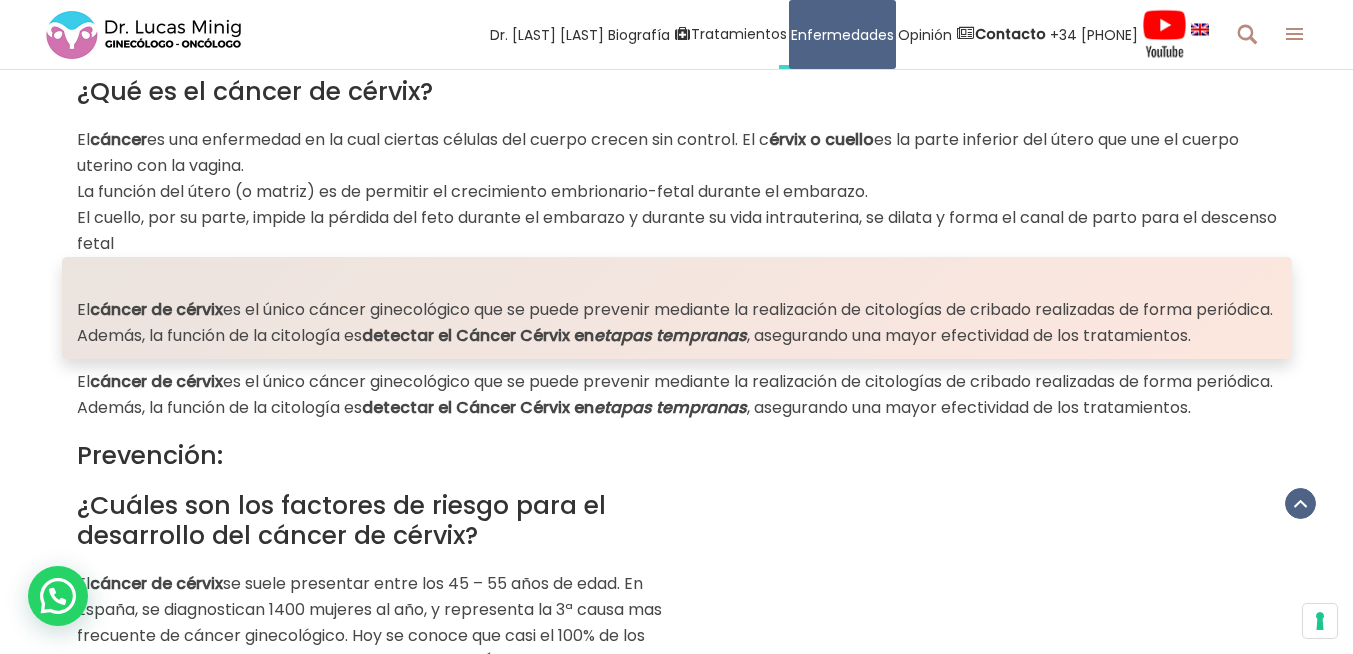 scroll, scrollTop: 904, scrollLeft: 0, axis: vertical 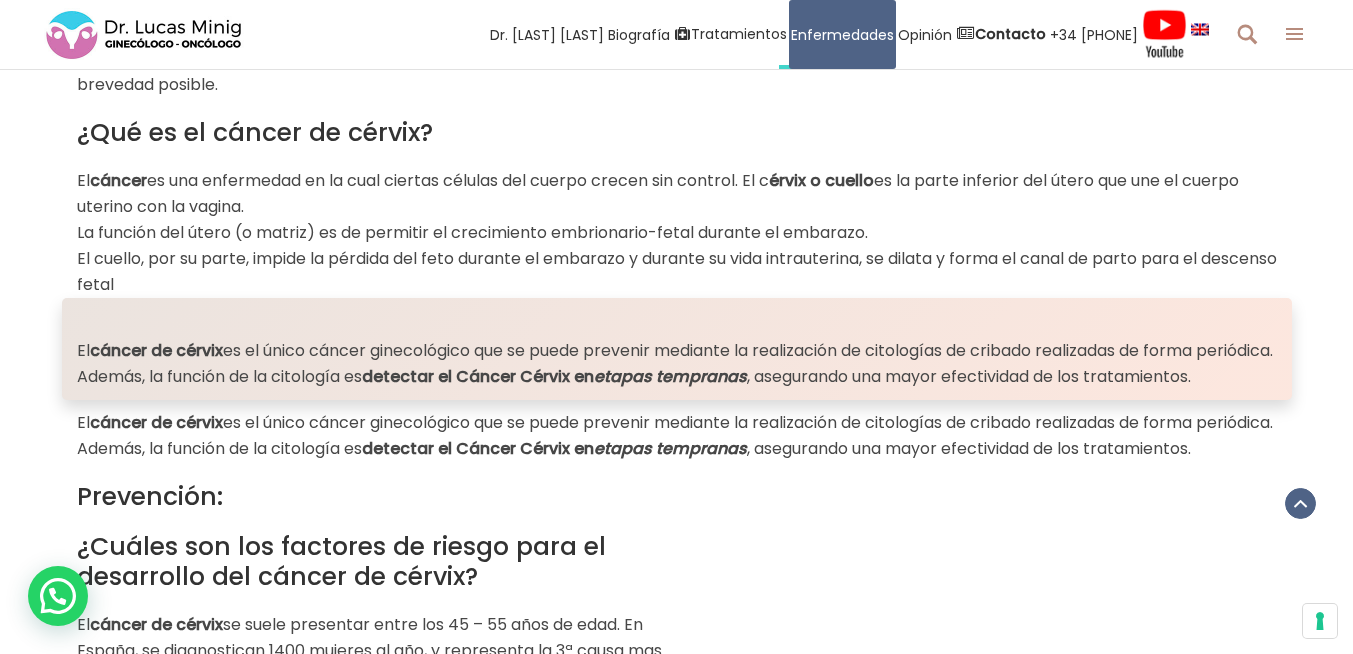 click on "El  cáncer de cérvix  es el único cáncer ginecológico que se puede prevenir mediante la realización de citologías de cribado realizadas de forma periódica. Además, la función de la citología es  detectar el Cáncer Cérvix en  etapas tempranas , asegurando una mayor efectividad de los tratamientos." at bounding box center (677, 436) 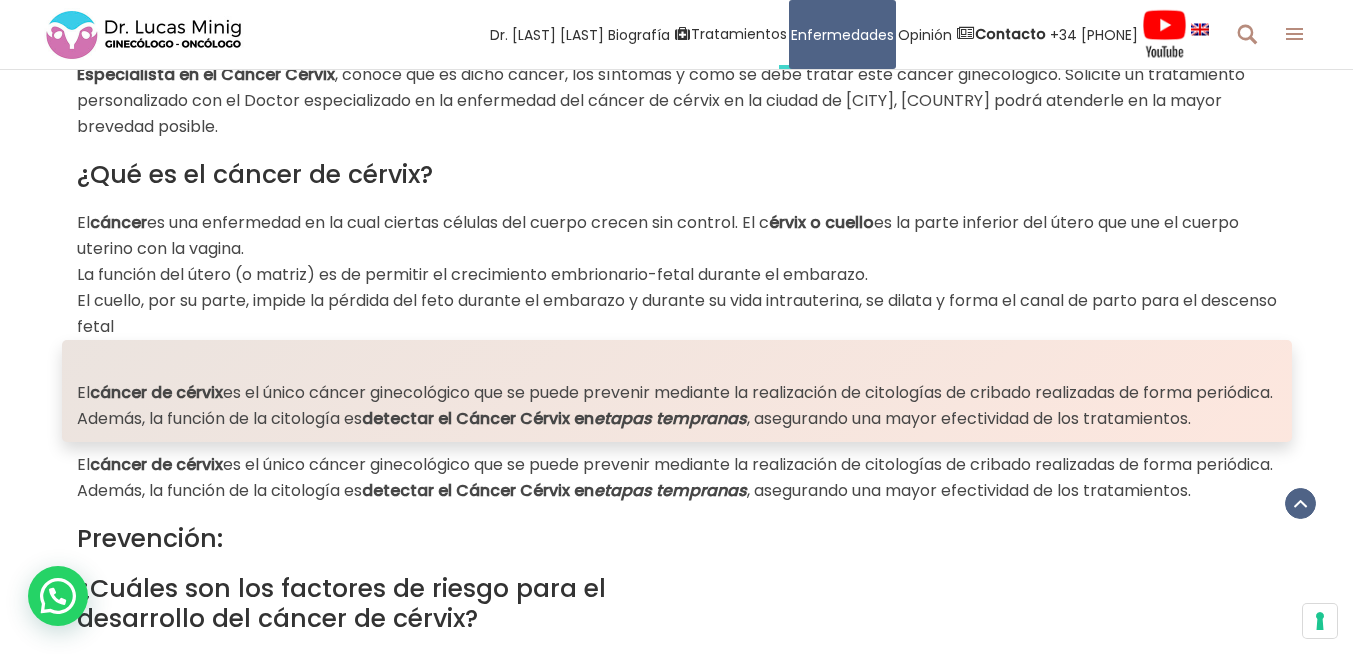 scroll, scrollTop: 904, scrollLeft: 0, axis: vertical 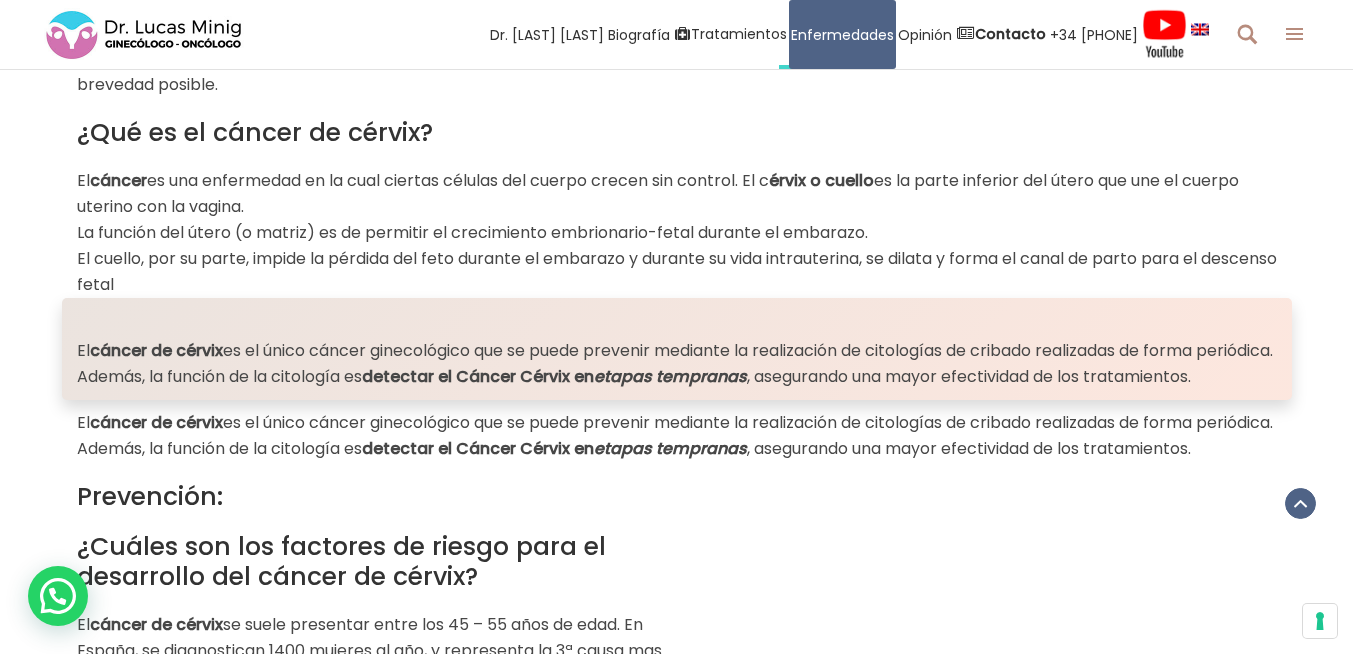 click on "¿Qué es el cáncer de cérvix?" at bounding box center [677, 133] 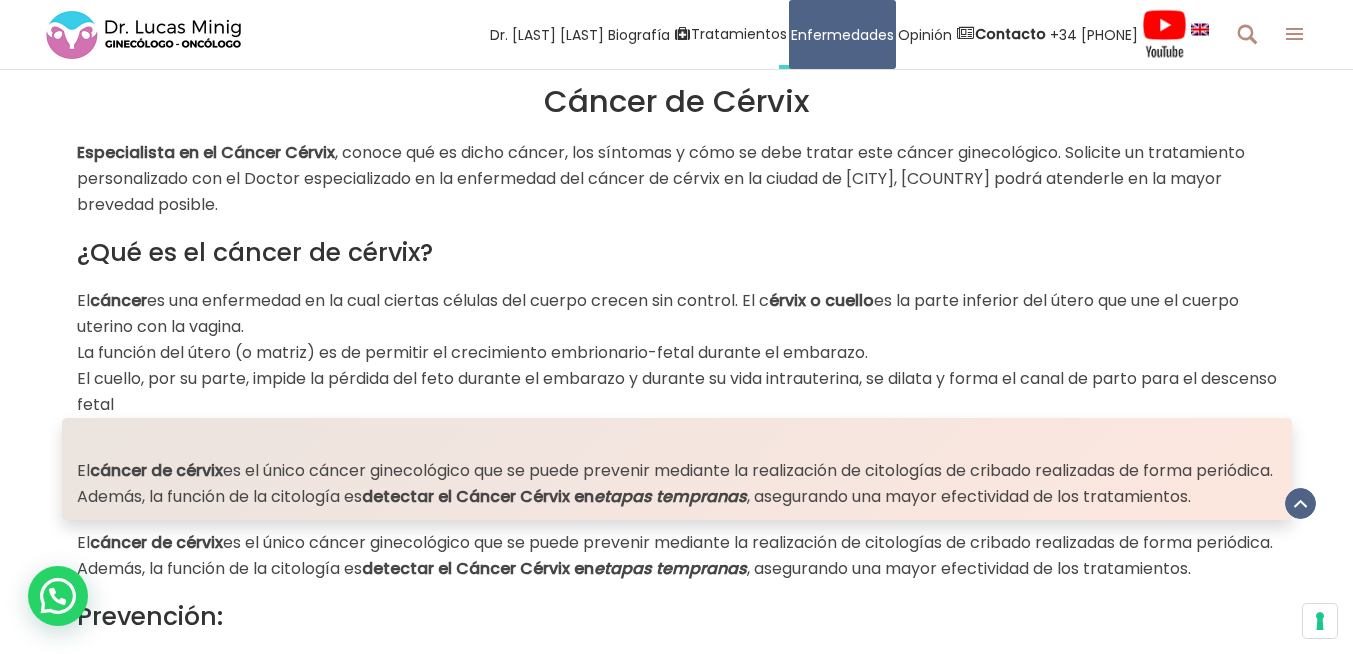 click on "El  cáncer de cérvix  es el único cáncer ginecológico que se puede prevenir mediante la realización de citologías de cribado realizadas de forma periódica. Además, la función de la citología es  detectar el Cáncer Cérvix en  etapas tempranas , asegurando una mayor efectividad de los tratamientos." at bounding box center [677, 556] 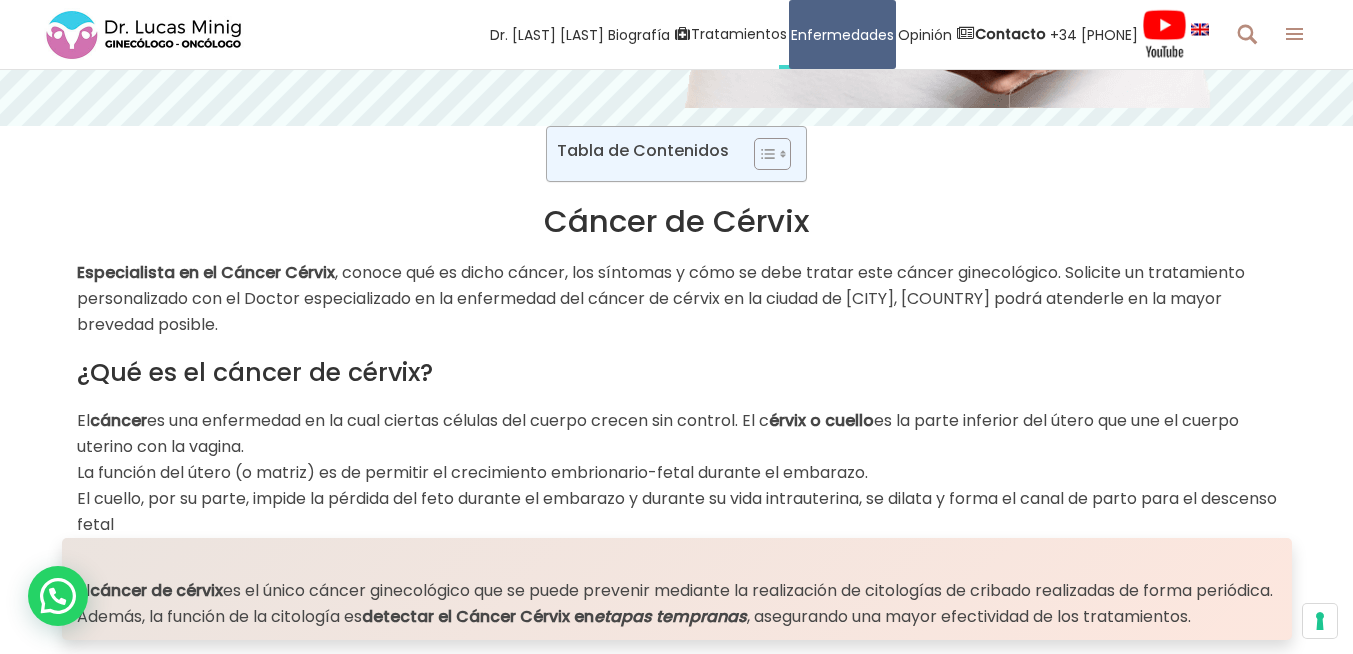 scroll, scrollTop: 544, scrollLeft: 0, axis: vertical 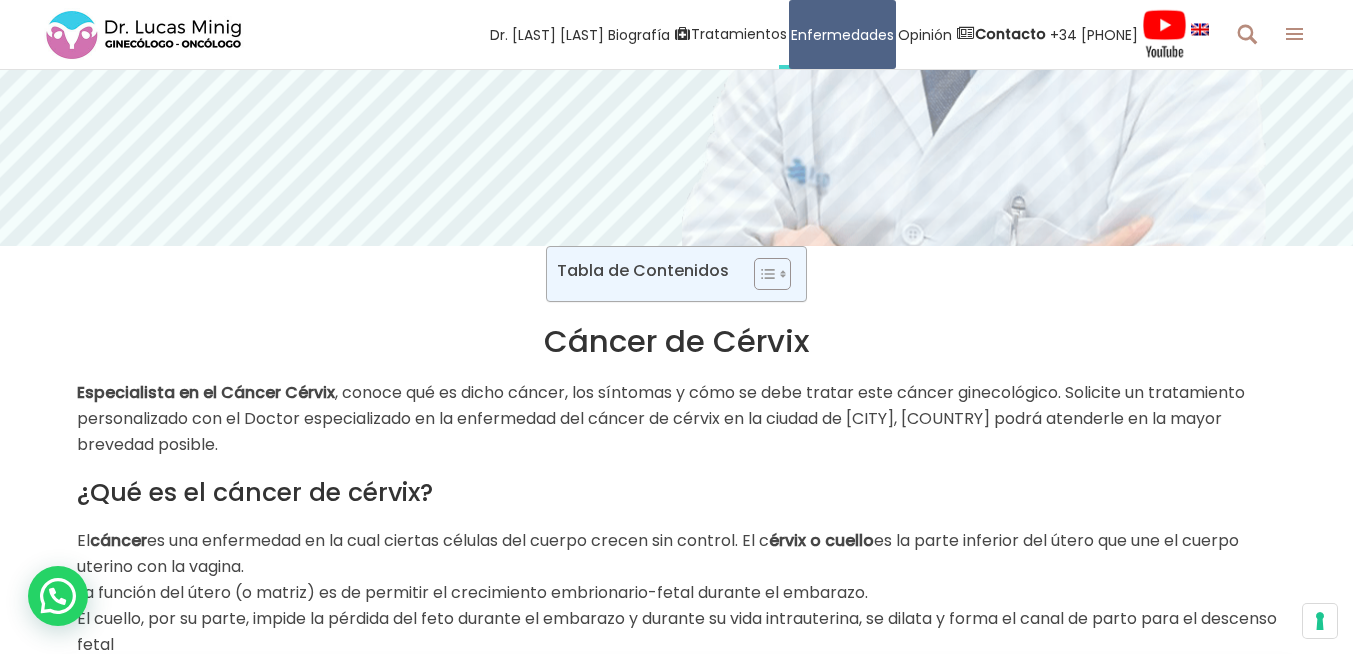 click on "¿Qué es el cáncer de cérvix?" at bounding box center [677, 493] 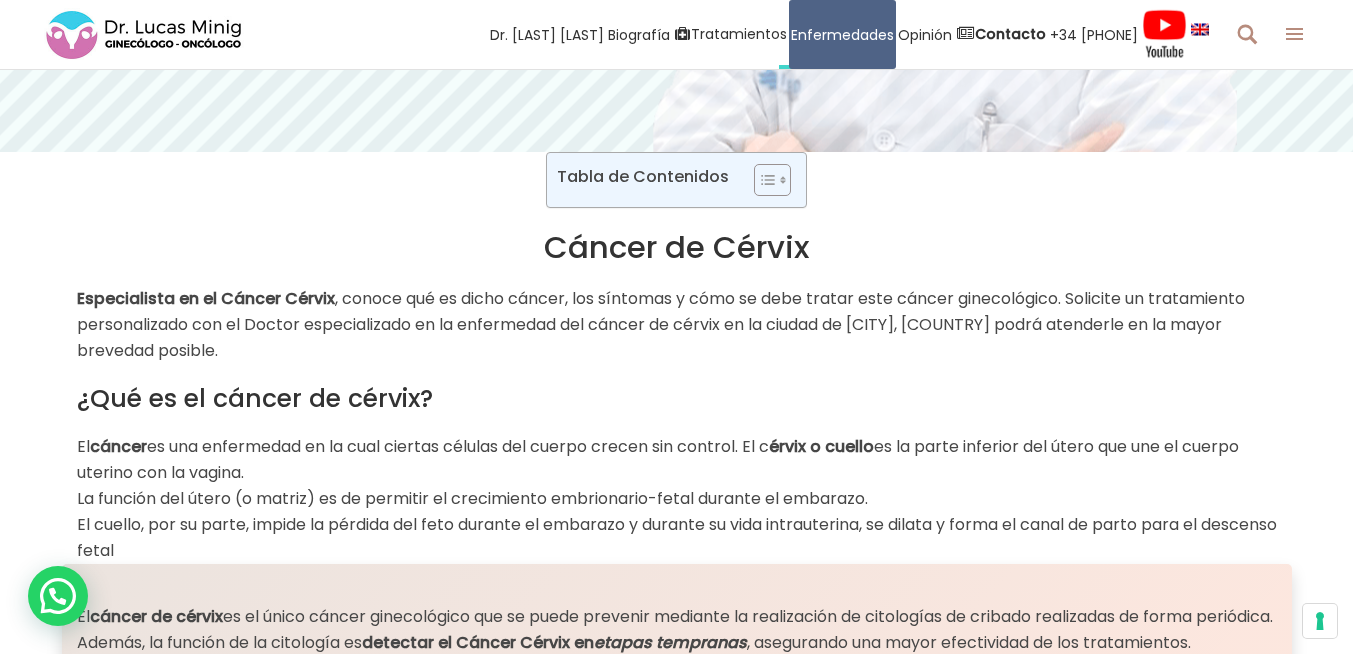 scroll, scrollTop: 664, scrollLeft: 0, axis: vertical 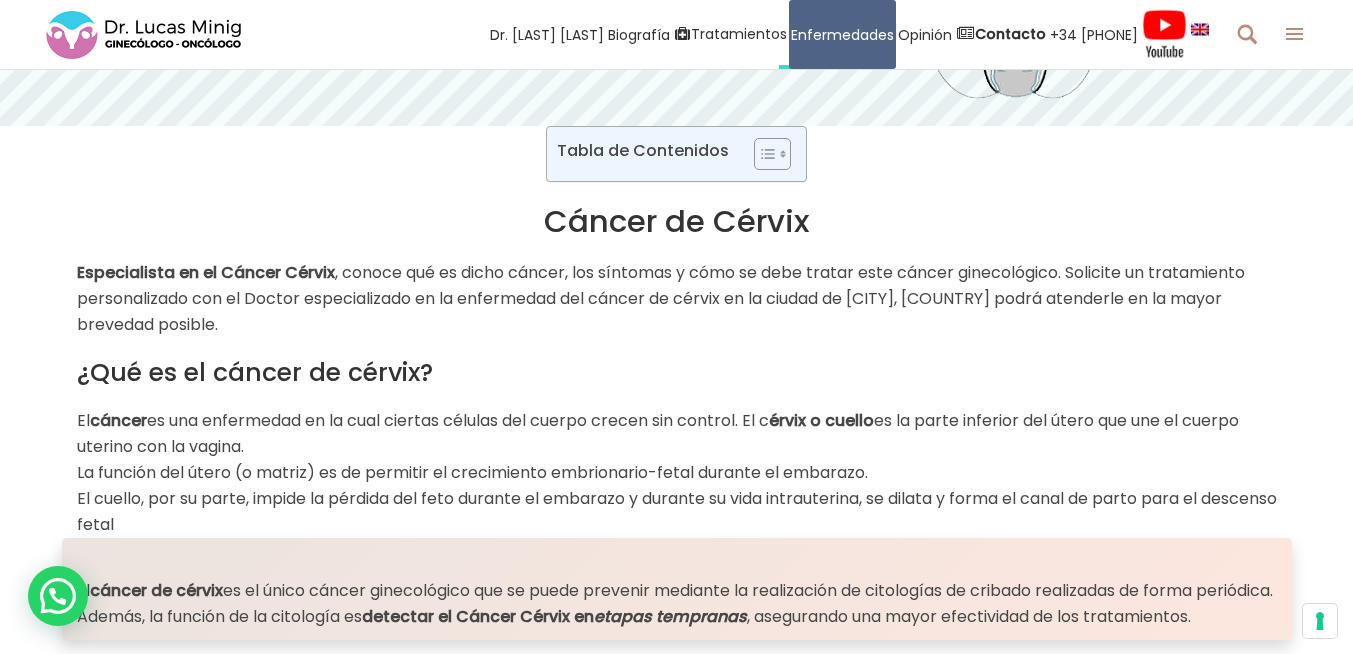click on "Seguimiento
pacientes de
Cáncer de Cérvix
El cáncer se produce cuando las células normales del cuello del útero empiezan a transformarse y crecen de manera descontrolada." 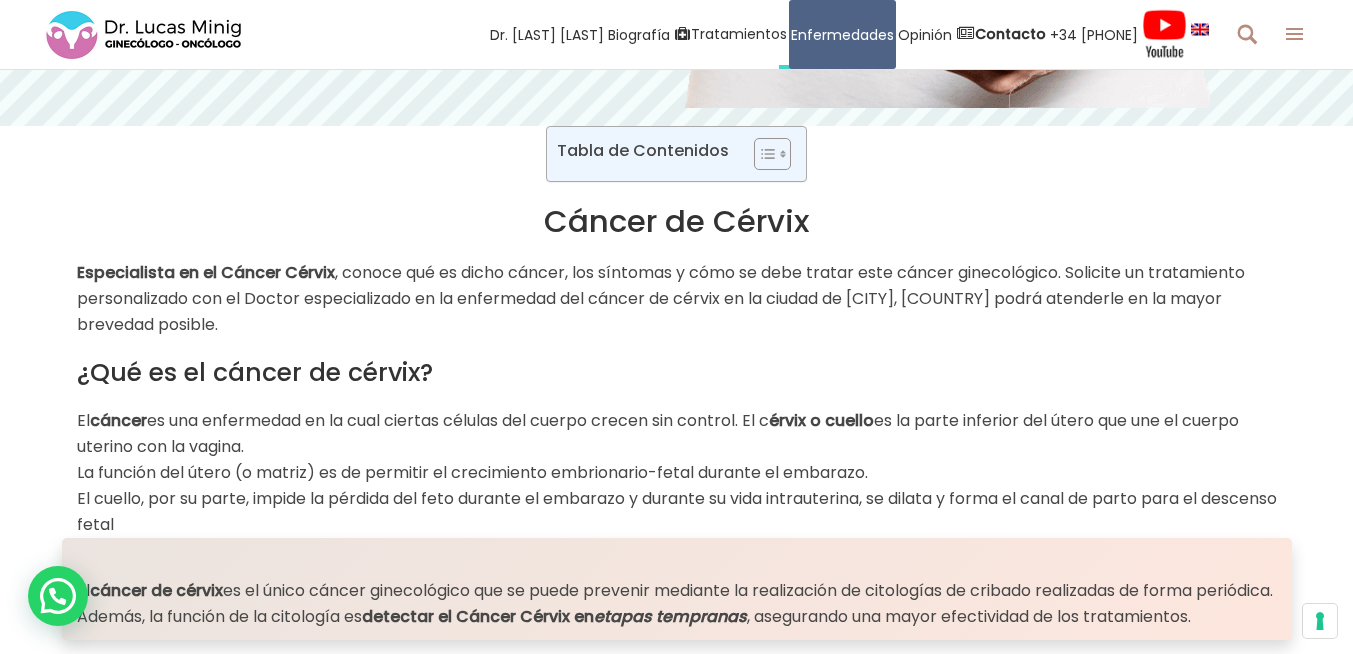 scroll, scrollTop: 544, scrollLeft: 0, axis: vertical 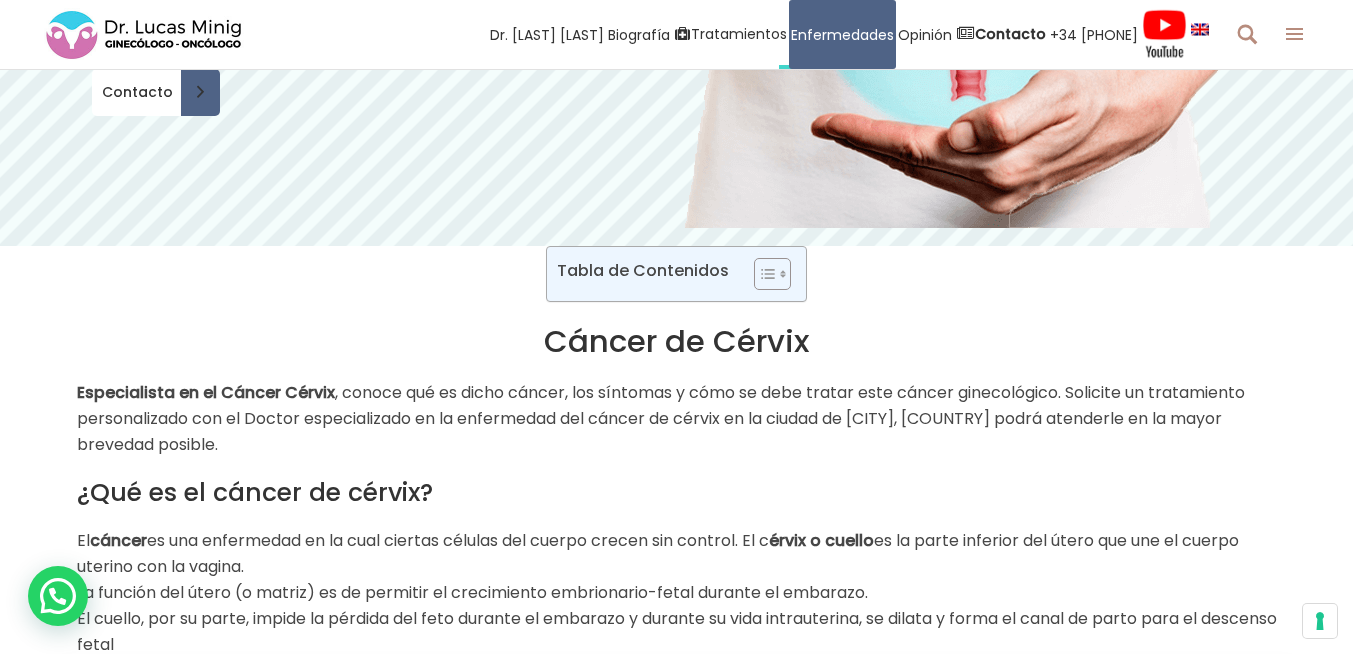 click on "Atención en Valencia
Contacto
Especialista en Cáncer de Cérvix en España
Seguimiento personal del problema
Consulta directa con el Dr. Lucas Minig
Su salud en buenas manos" 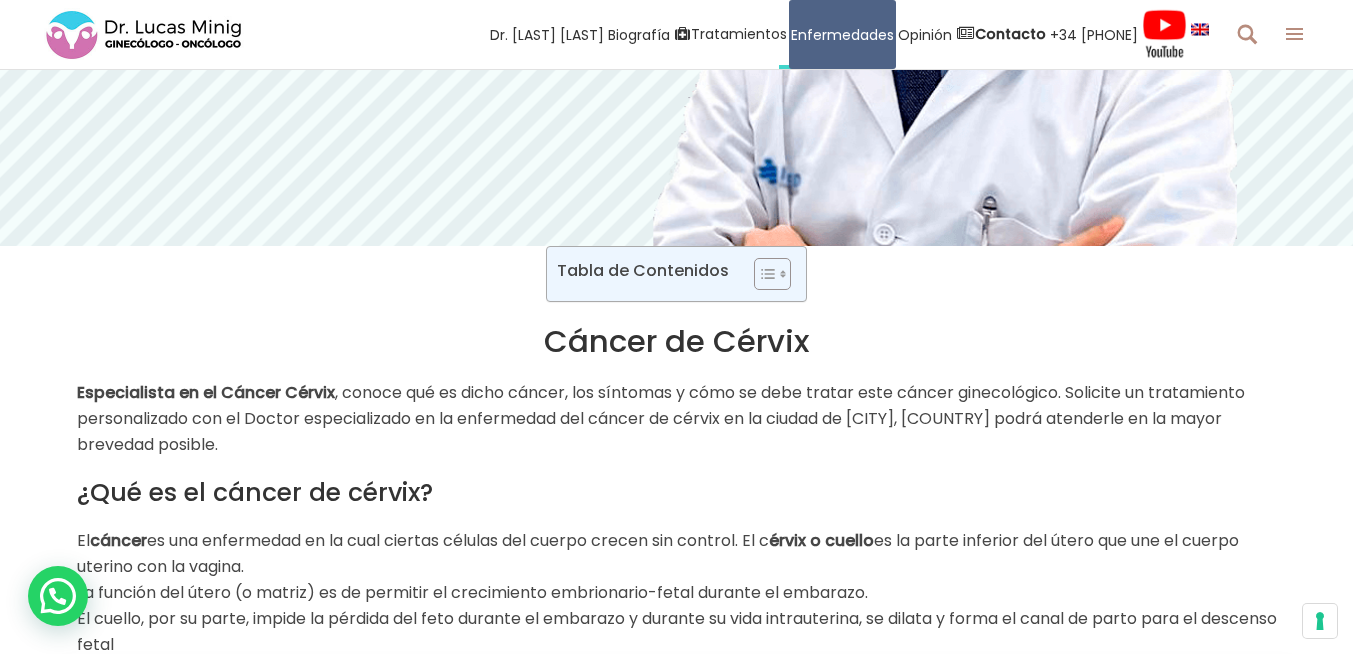 click on "Especialista en el Cáncer Cérvix , conoce qué es dicho cáncer, los síntomas y cómo se debe tratar este cáncer ginecológico. Solicite un tratamiento personalizado con el Doctor especializado en la enfermedad del cáncer de cérvix en la ciudad de Valencia, Espana podrá atenderle en la mayor brevedad posible." at bounding box center (677, 419) 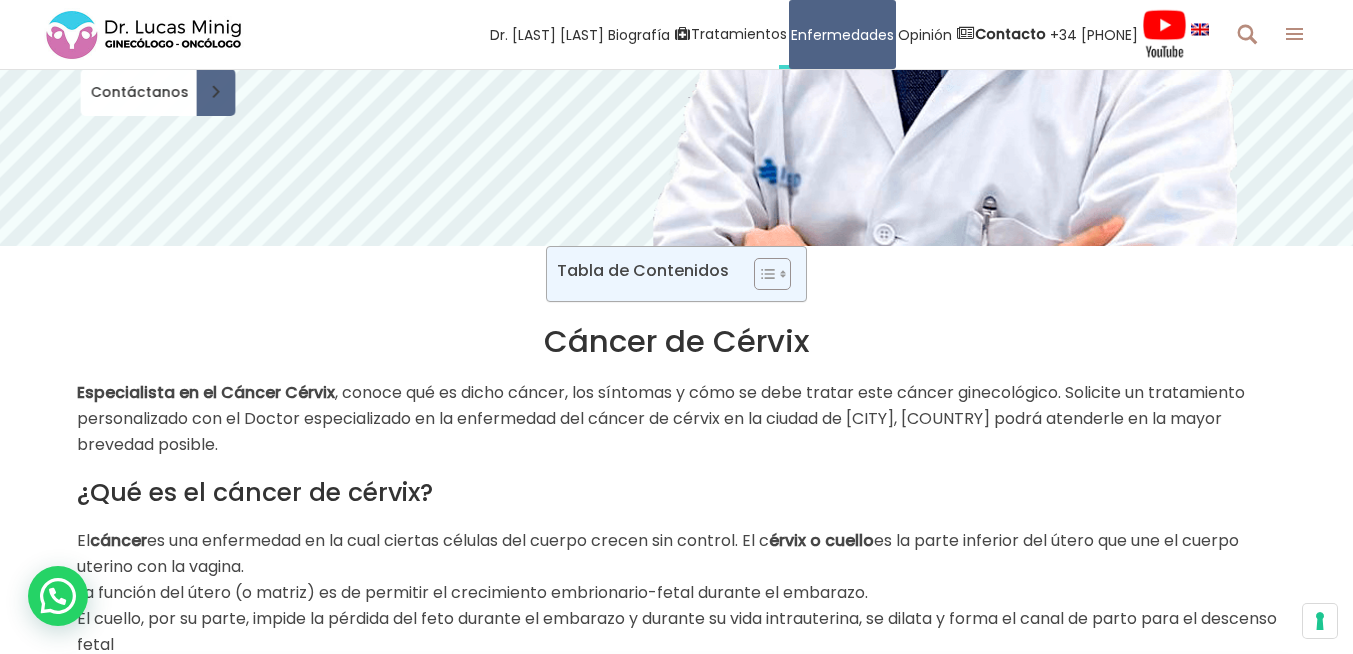 click on "Especialista en el Cáncer Cérvix , conoce qué es dicho cáncer, los síntomas y cómo se debe tratar este cáncer ginecológico. Solicite un tratamiento personalizado con el Doctor especializado en la enfermedad del cáncer de cérvix en la ciudad de Valencia, Espana podrá atenderle en la mayor brevedad posible." at bounding box center [677, 419] 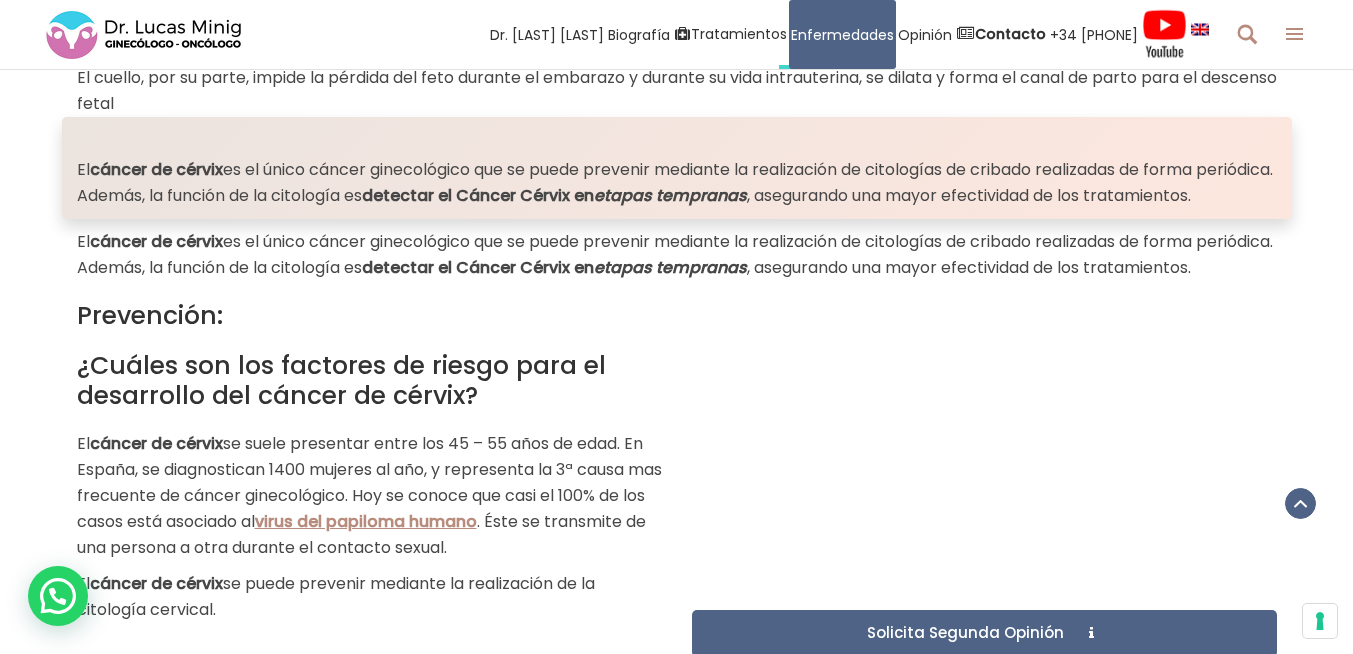 scroll, scrollTop: 1116, scrollLeft: 0, axis: vertical 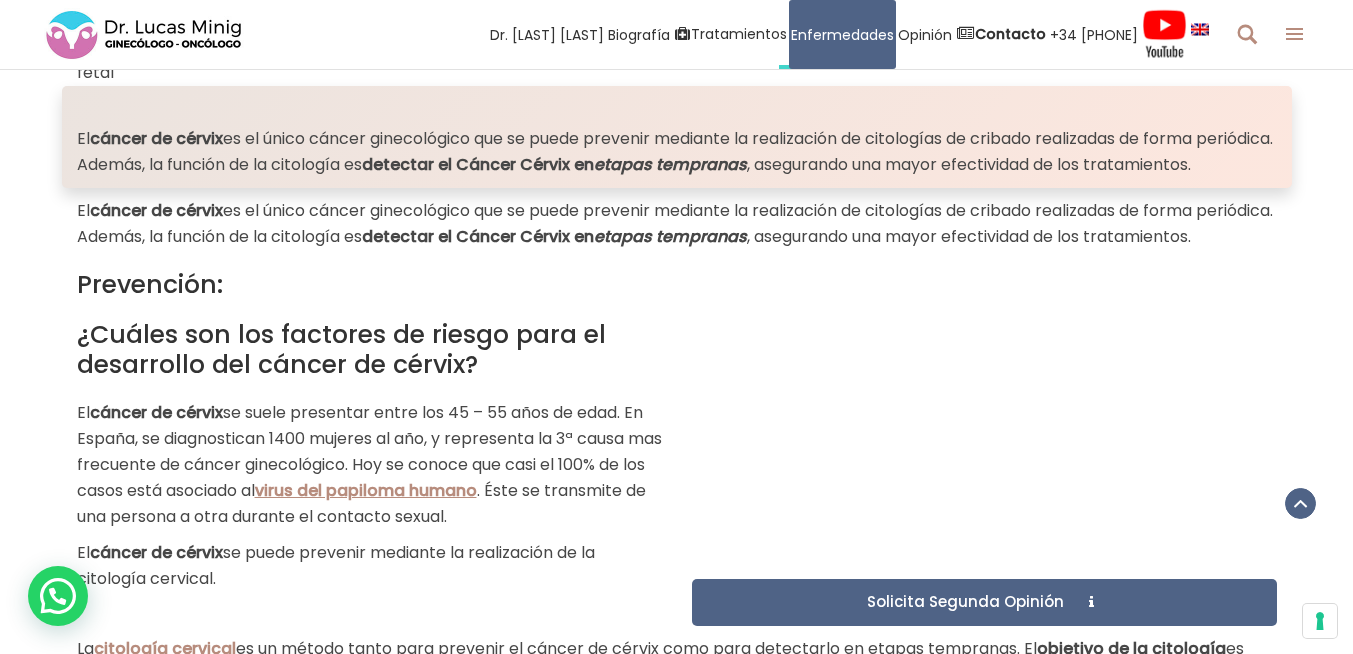 click on "El  cáncer de cérvix  se suele presentar entre los 45 – 55 años de edad. En España, se diagnostican 1400 mujeres al año, y representa la 3ª causa mas frecuente de cáncer ginecológico. Hoy se conoce que casi el 100% de los casos está asociado al  virus del papiloma humano . Éste se transmite de una persona a otra durante el contacto sexual." at bounding box center [369, 465] 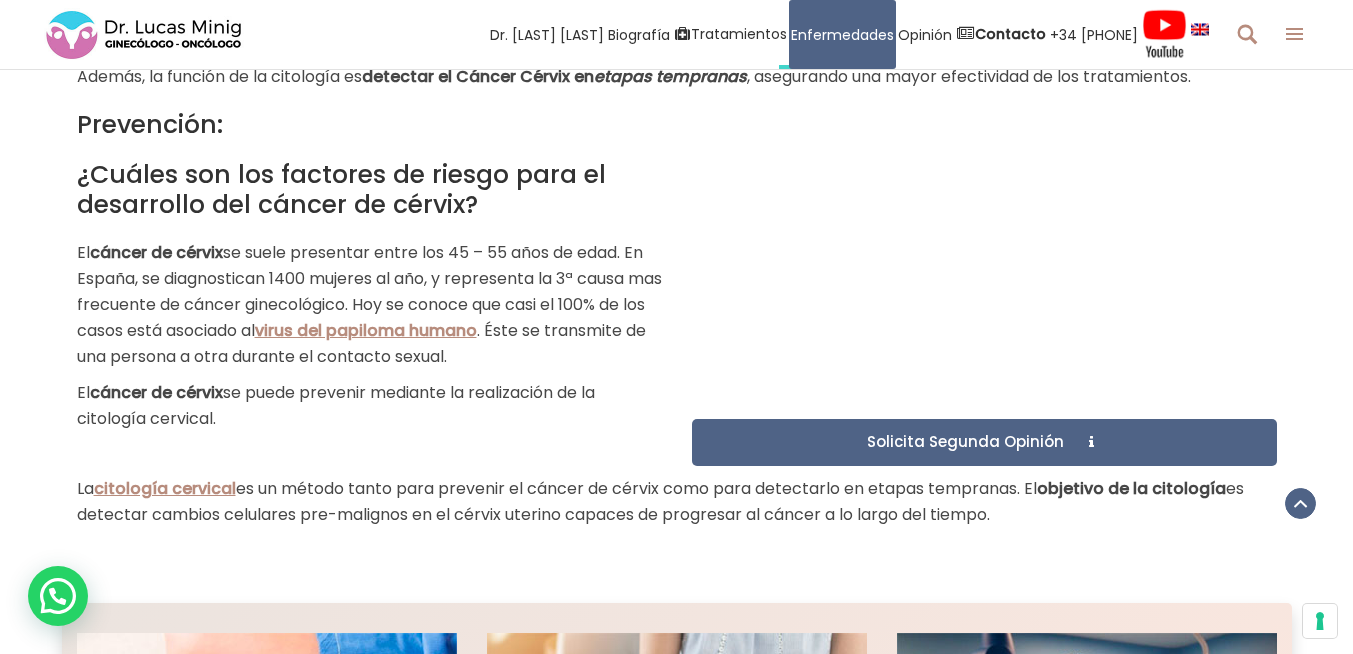 scroll, scrollTop: 1236, scrollLeft: 0, axis: vertical 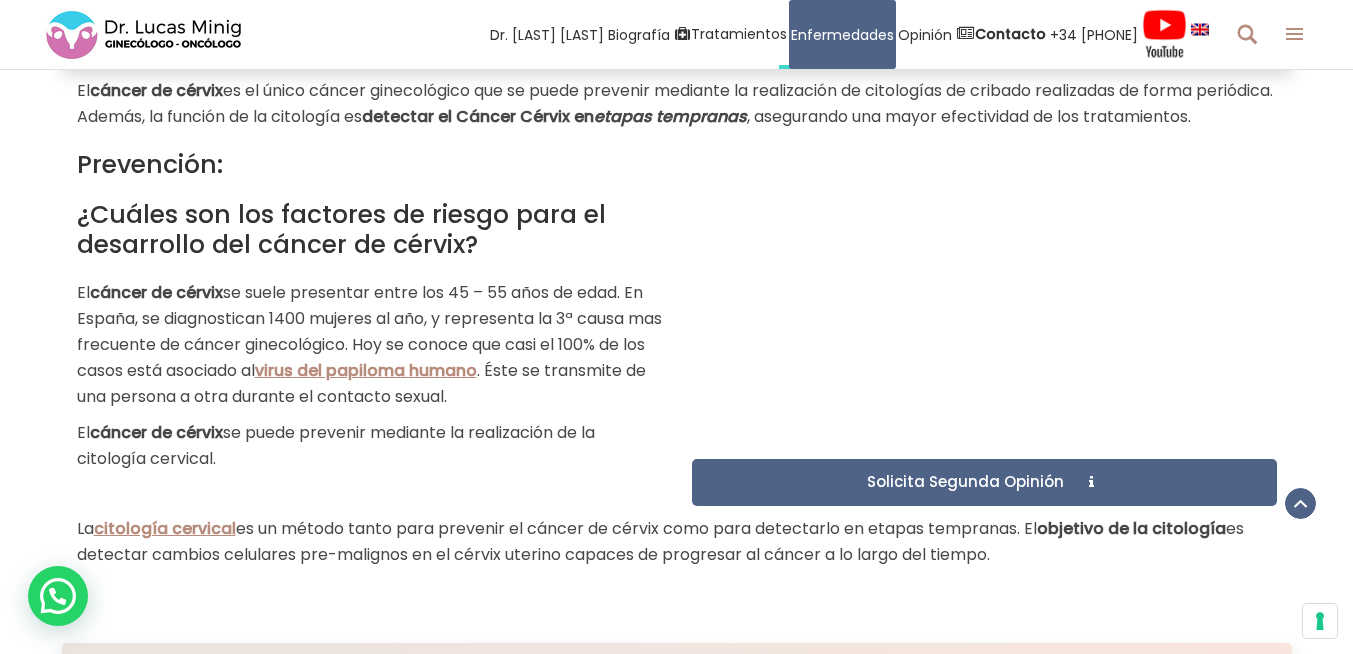 click on "El  cáncer de cérvix  se suele presentar entre los 45 – 55 años de edad. En España, se diagnostican 1400 mujeres al año, y representa la 3ª causa mas frecuente de cáncer ginecológico. Hoy se conoce que casi el 100% de los casos está asociado al  virus del papiloma humano . Éste se transmite de una persona a otra durante el contacto sexual." at bounding box center (369, 345) 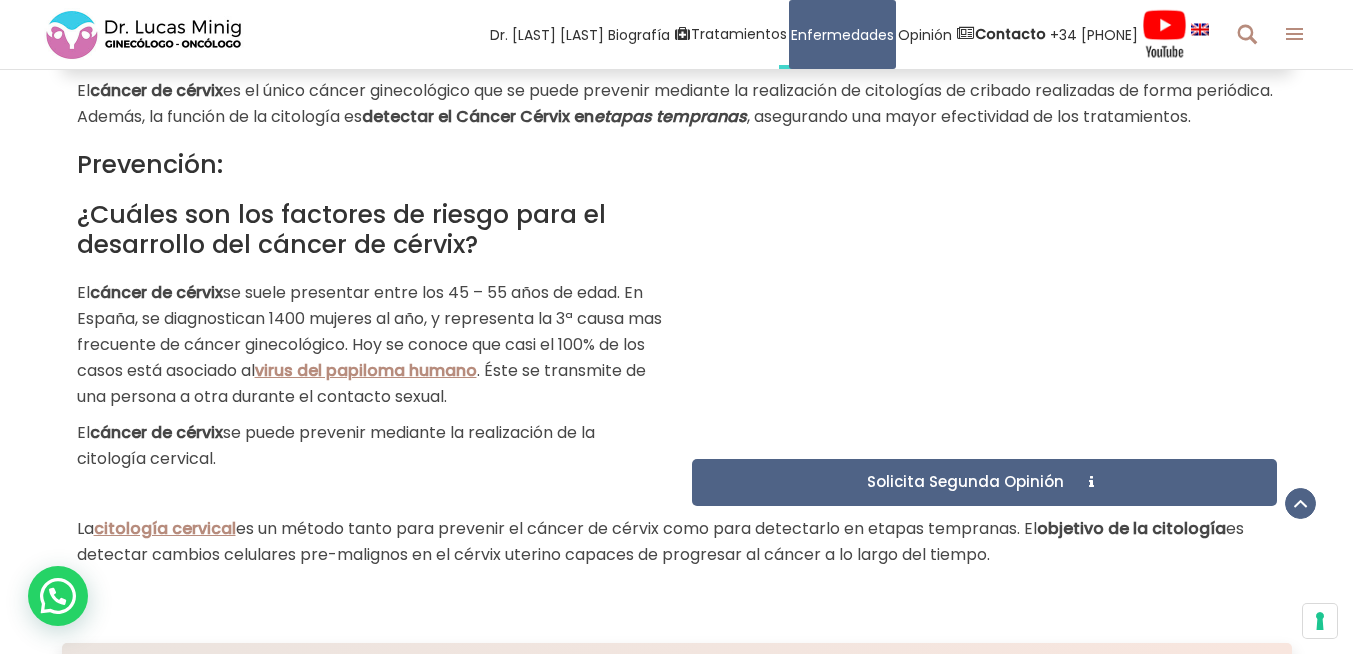 scroll, scrollTop: 1116, scrollLeft: 0, axis: vertical 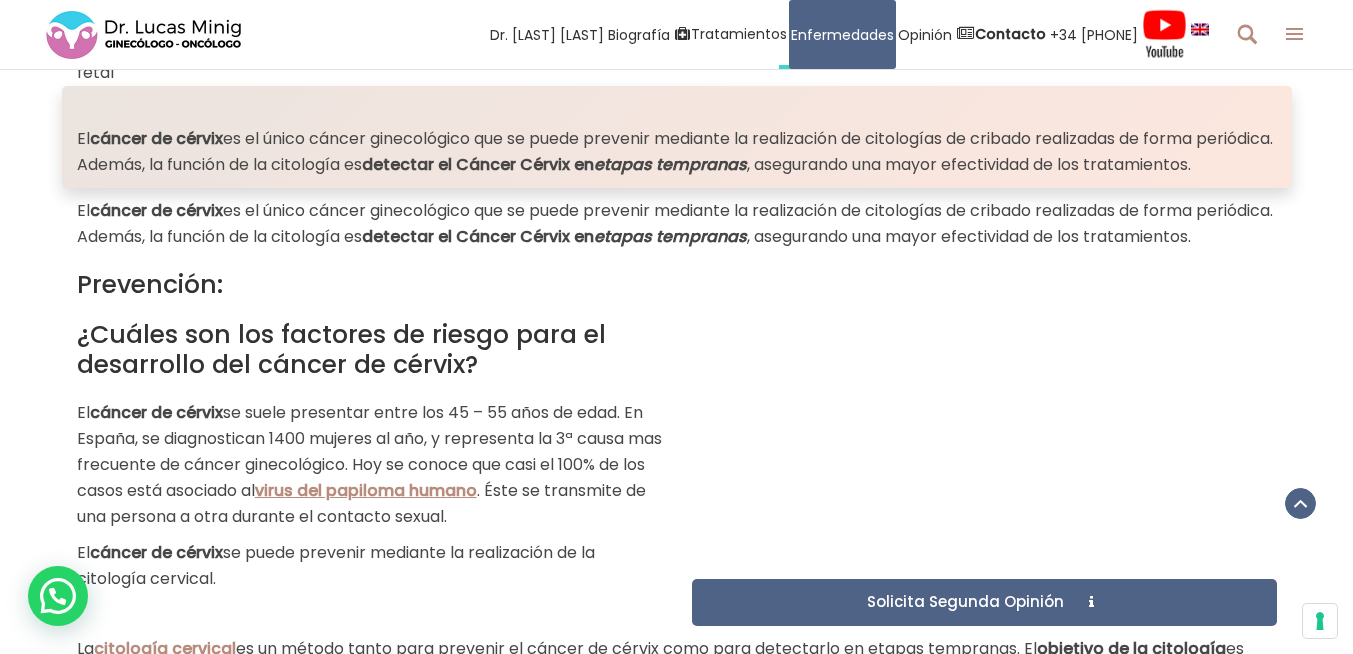 click on "etapas tempranas" at bounding box center (670, 164) 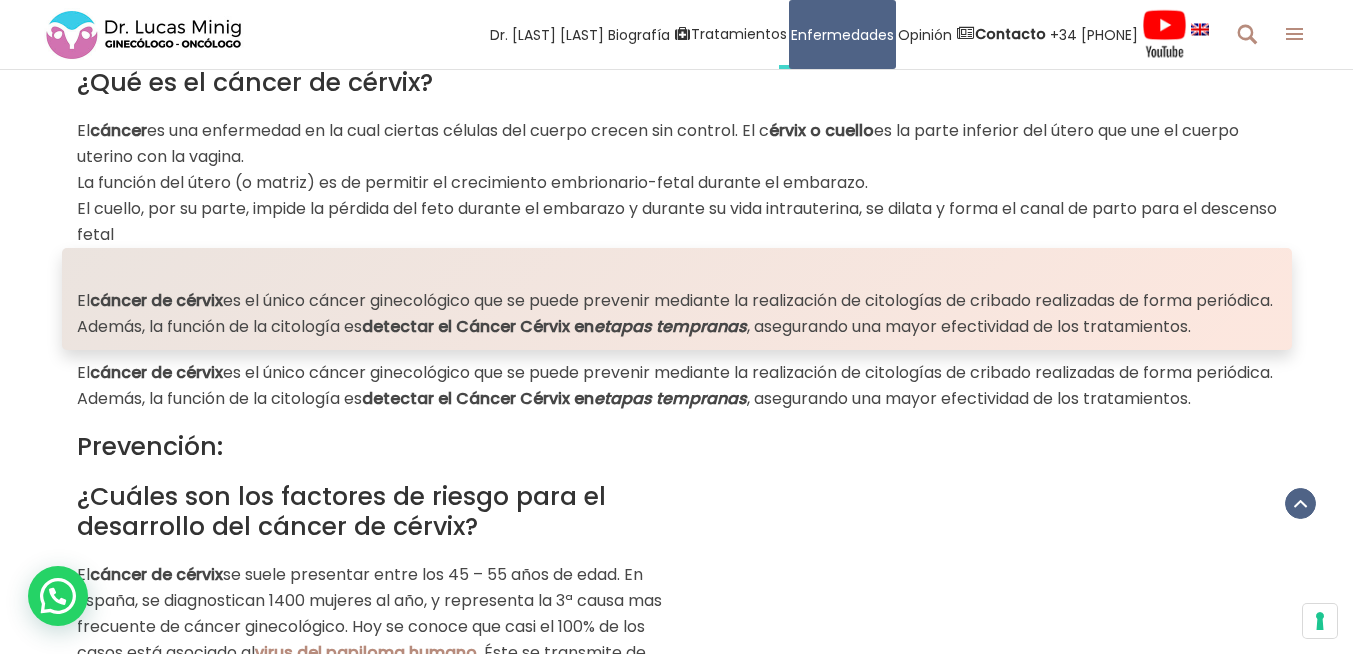 scroll, scrollTop: 996, scrollLeft: 0, axis: vertical 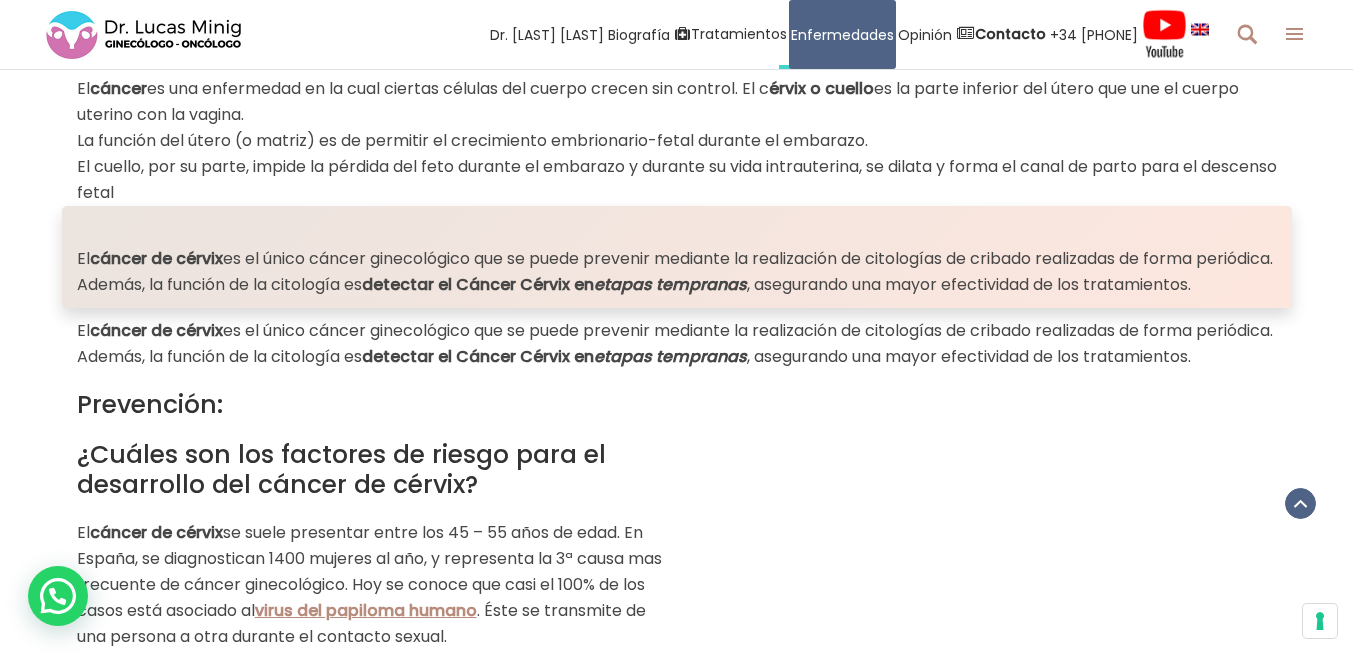 click on "El  cáncer  es una enfermedad en la cual ciertas células del cuerpo crecen sin control. El c érvix o cuello  es la parte inferior del útero que une el cuerpo uterino con la vagina.
La función del útero (o matriz) es de permitir el crecimiento embrionario-fetal durante el embarazo.
El cuello, por su parte, impide la pérdida del feto durante el embarazo y durante su vida intrauterina, se dilata y forma el canal de parto para el descenso fetal" at bounding box center (677, 141) 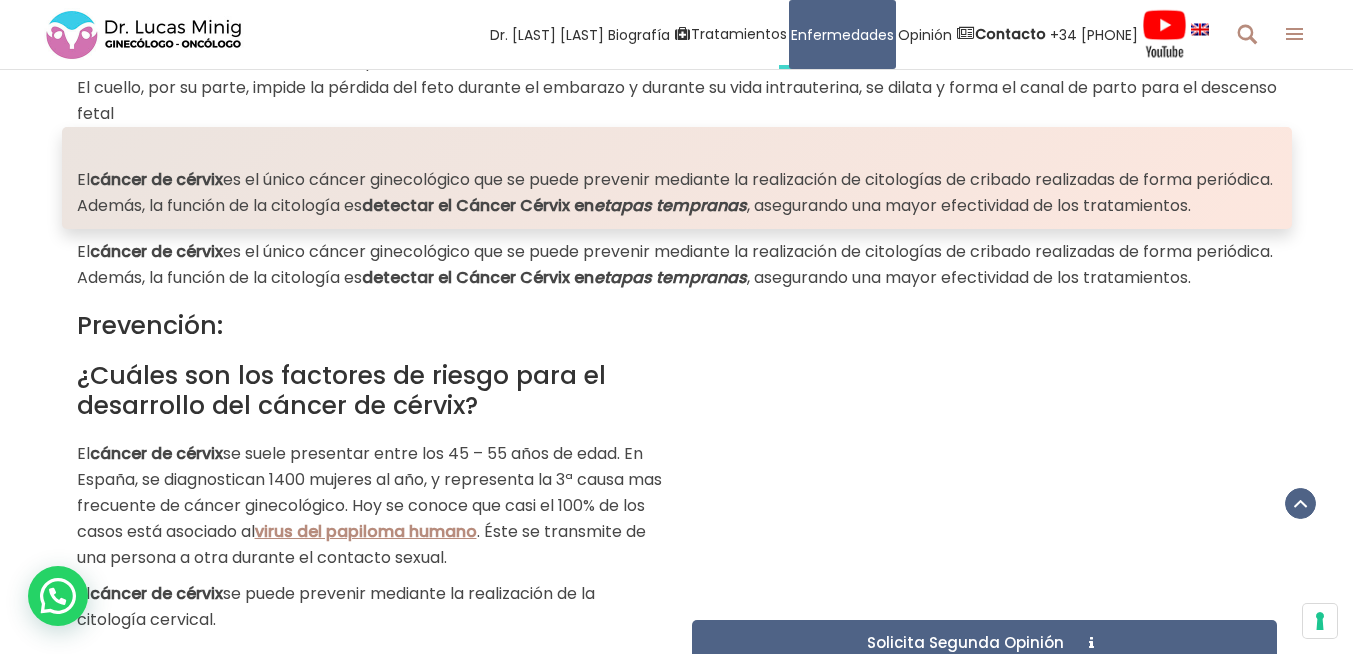 scroll, scrollTop: 1116, scrollLeft: 0, axis: vertical 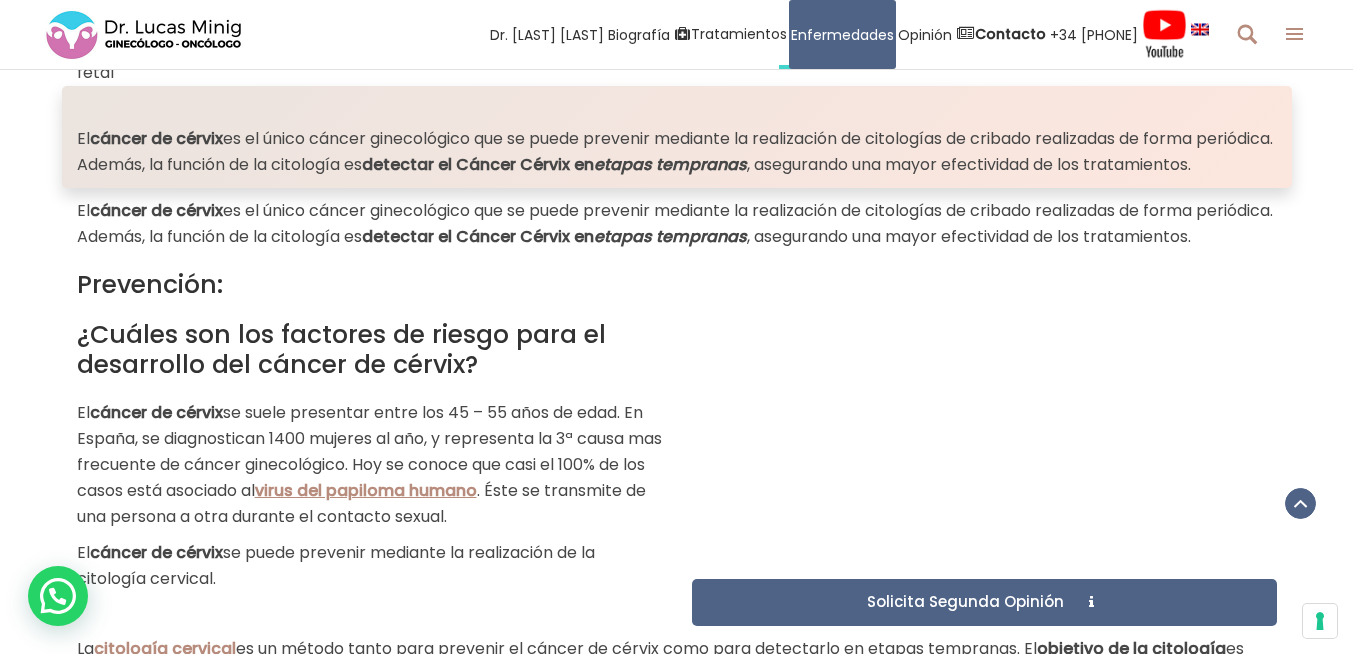 click on "¿Cuáles son los factores de riesgo para el desarrollo del cáncer de cérvix?" at bounding box center [369, 350] 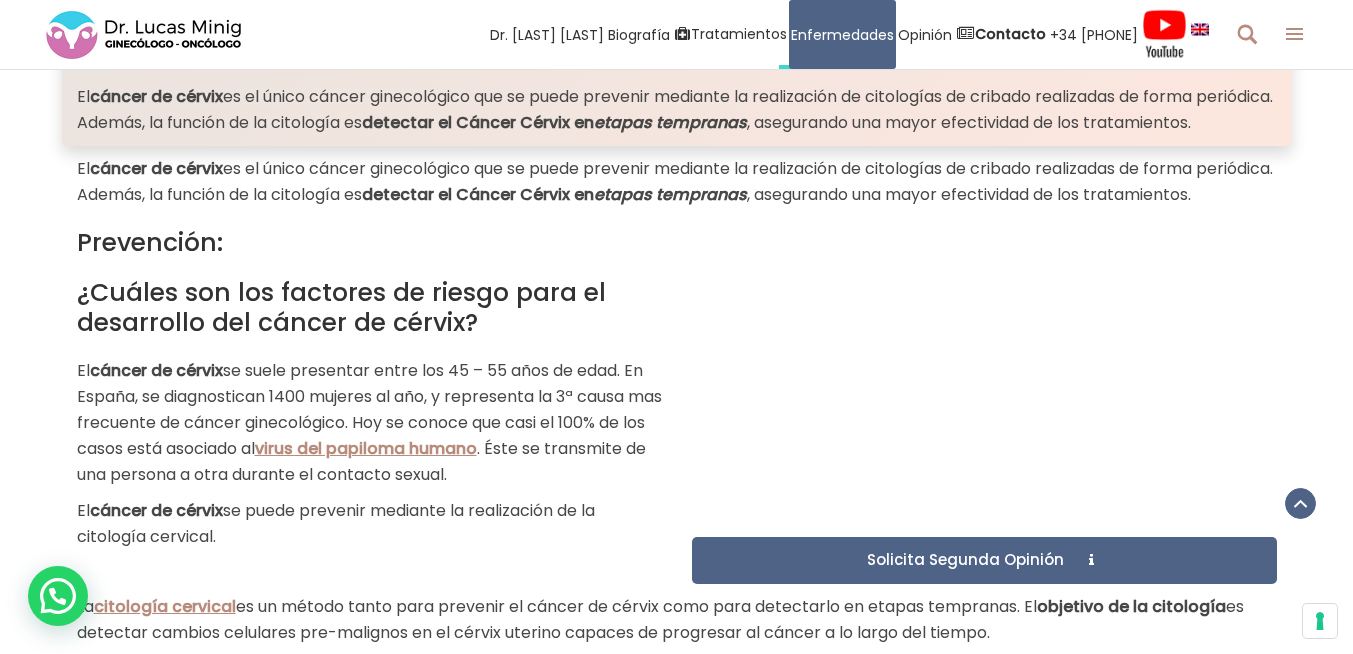 scroll, scrollTop: 1116, scrollLeft: 0, axis: vertical 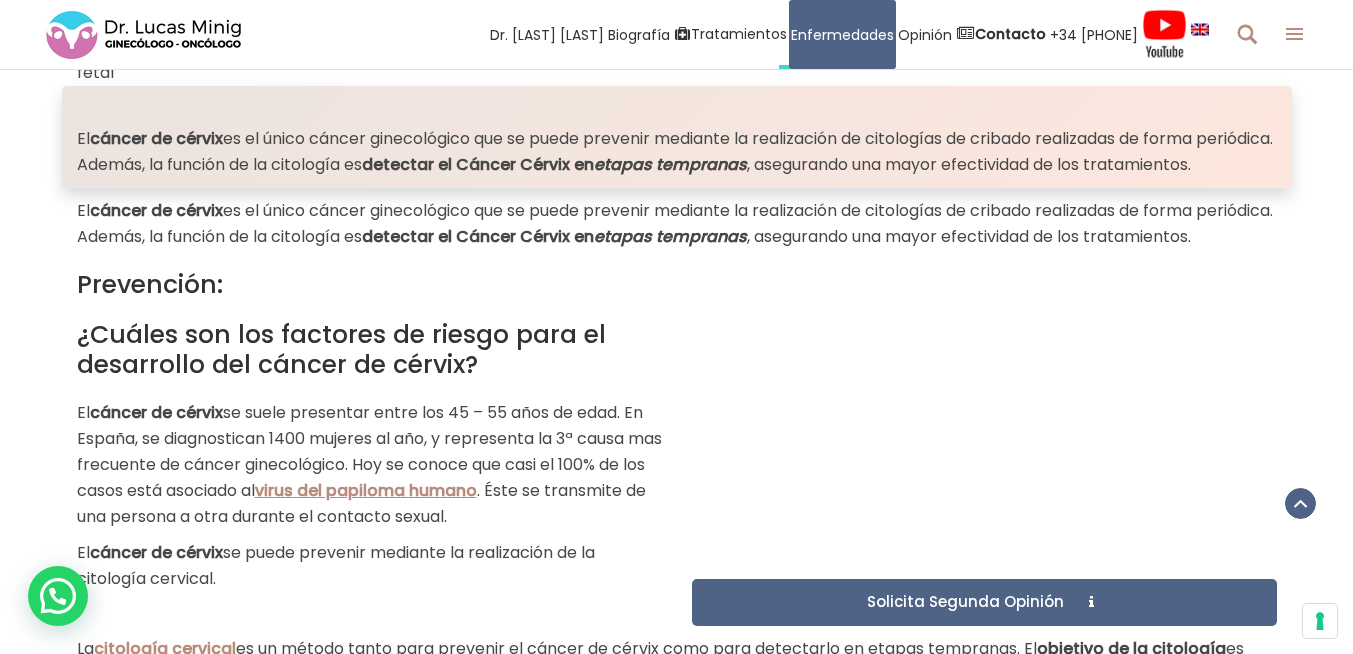 click on "El  cáncer de cérvix  es el único cáncer ginecológico que se puede prevenir mediante la realización de citologías de cribado realizadas de forma periódica. Además, la función de la citología es  detectar el Cáncer Cérvix en  etapas tempranas , asegurando una mayor efectividad de los tratamientos." at bounding box center (677, 224) 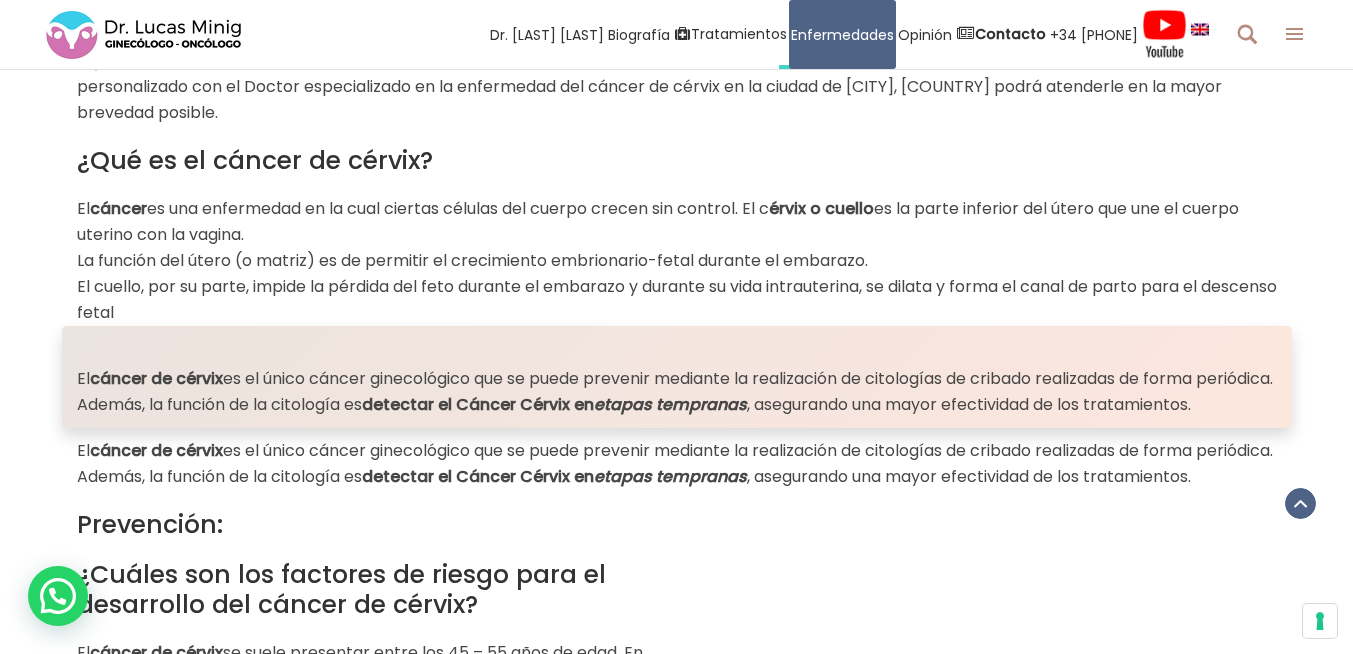 scroll, scrollTop: 756, scrollLeft: 0, axis: vertical 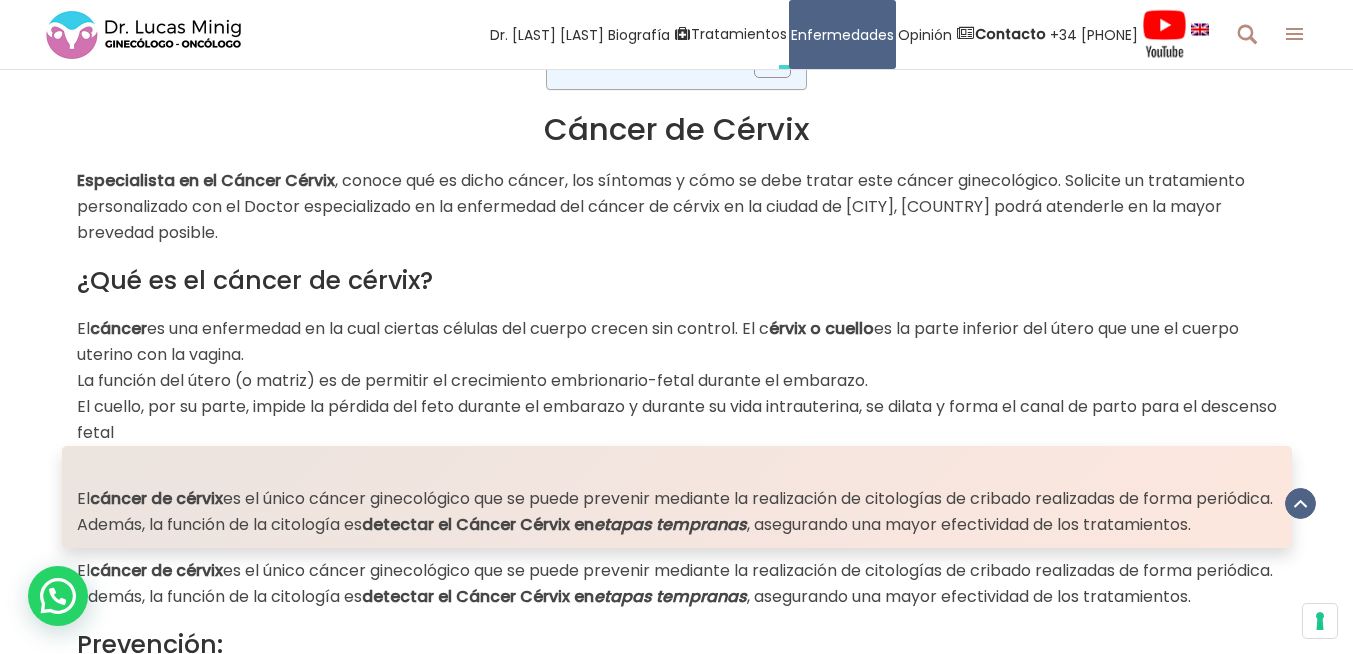 click on "Cáncer de Cérvix" at bounding box center (677, 129) 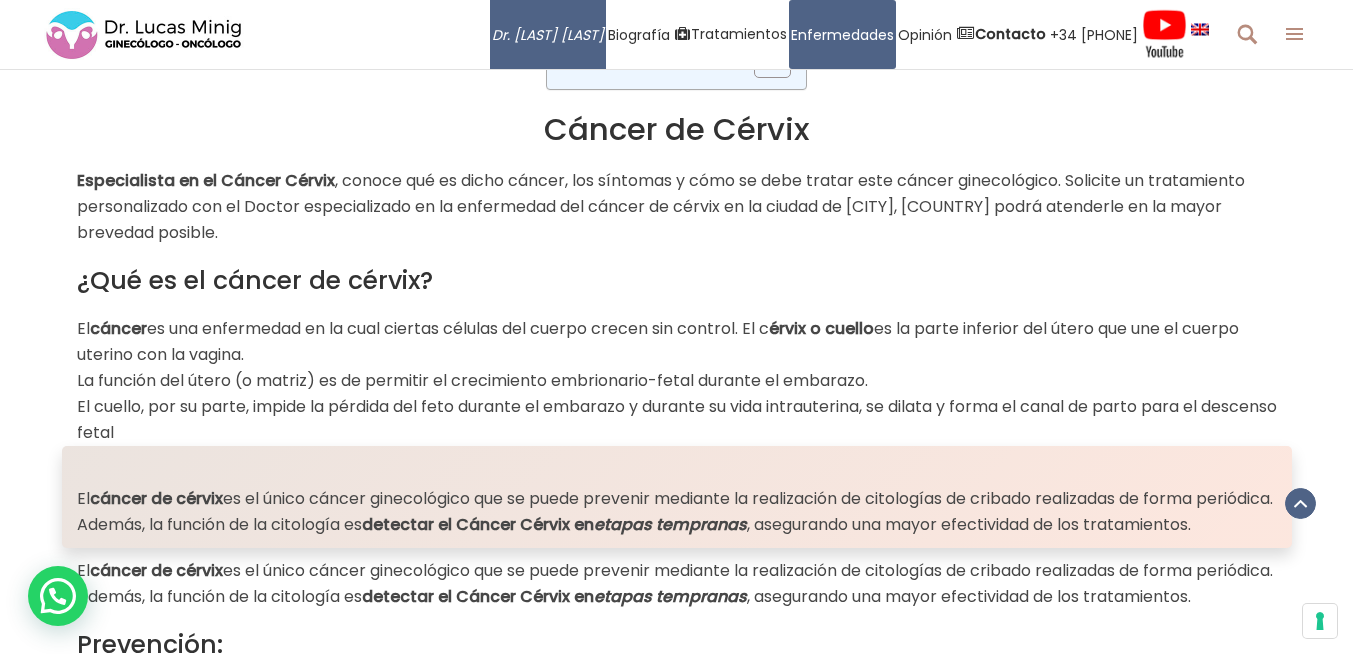 scroll, scrollTop: 876, scrollLeft: 0, axis: vertical 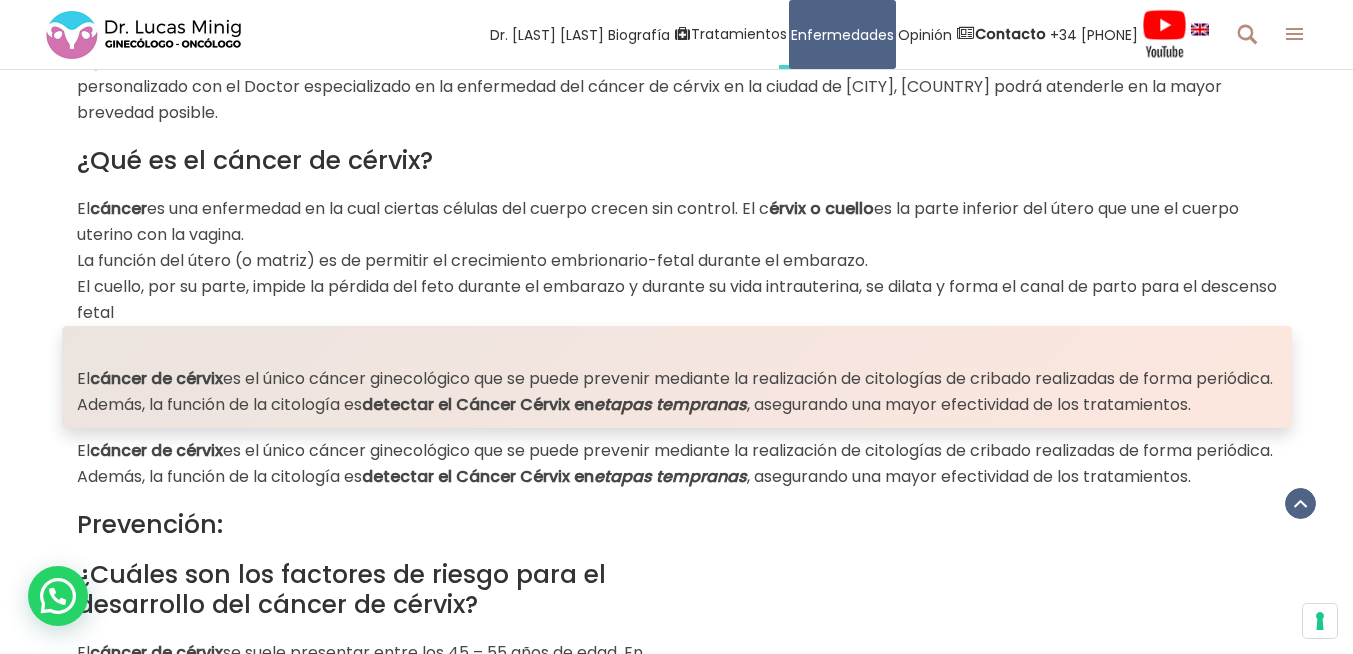 click on "El  cáncer de cérvix  es el único cáncer ginecológico que se puede prevenir mediante la realización de citologías de cribado realizadas de forma periódica. Además, la función de la citología es  detectar el Cáncer Cérvix en  etapas tempranas , asegurando una mayor efectividad de los tratamientos." at bounding box center [677, 392] 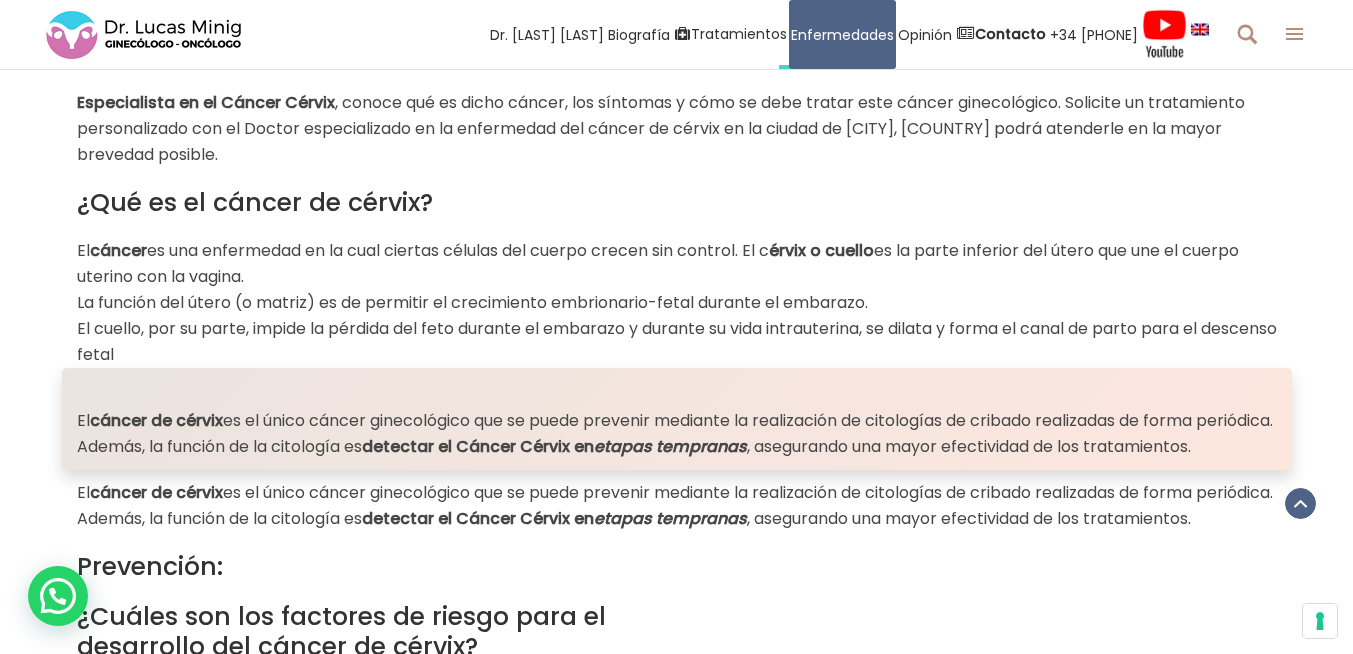 scroll, scrollTop: 876, scrollLeft: 0, axis: vertical 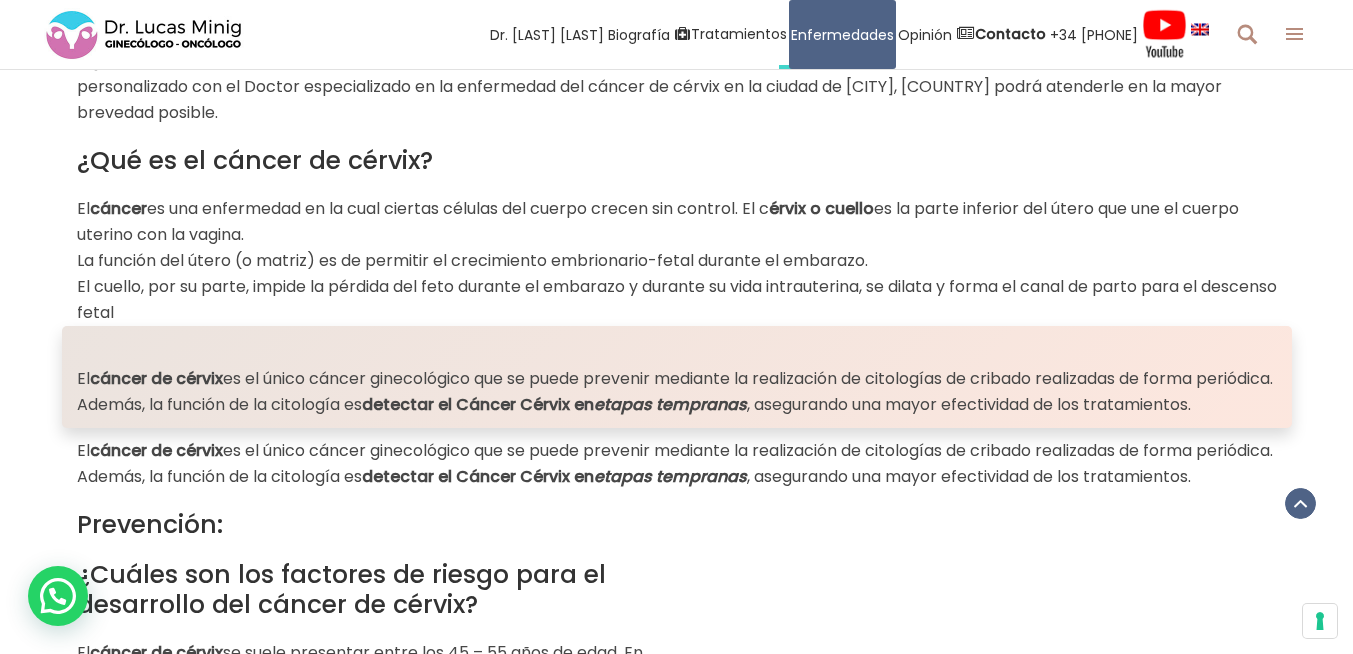 click on "Dr. Lucas Minig
Biografía
Equipo Médico
Tratamientos
Tratamiento del Cáncer
Cáncer de Ovario con Carcinomatosis
Recaída de Cáncer de Ovario
Cáncer de Cuello Uterino
Cirugía Cáncer de Endometrio
Técnica del Ganglio Centinela
Extirpación Ganglios Linfáticos – Linfadenectomía
Conización Cervical
Cirugía Laparoscópica
Cirugía Robótica
Histerectomía por Laparoscopia
Operación Miomas Uterinos por Laparoscopia
Endometriosis por Laparoscopia
Quistes de Ovario por Laparoscopia
Histeroscopía: Polipectomía
Prolapso Genital y Uterino
Incontinencia de Orina
Enfermedades
Tipos de Cáncer
Cáncer de Cérvix
Cáncer de Endometrio
Cáncer de Ovario
Cáncer de Vagina y Vulva" at bounding box center [676, 34] 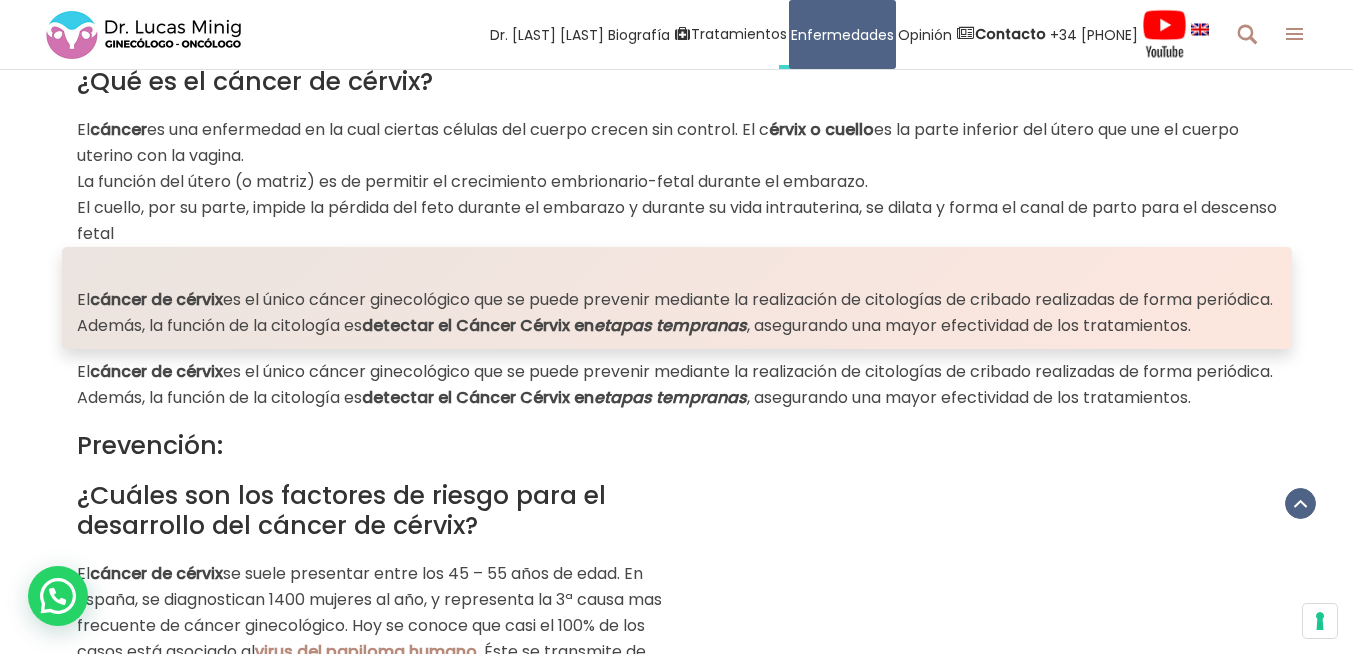 scroll, scrollTop: 996, scrollLeft: 0, axis: vertical 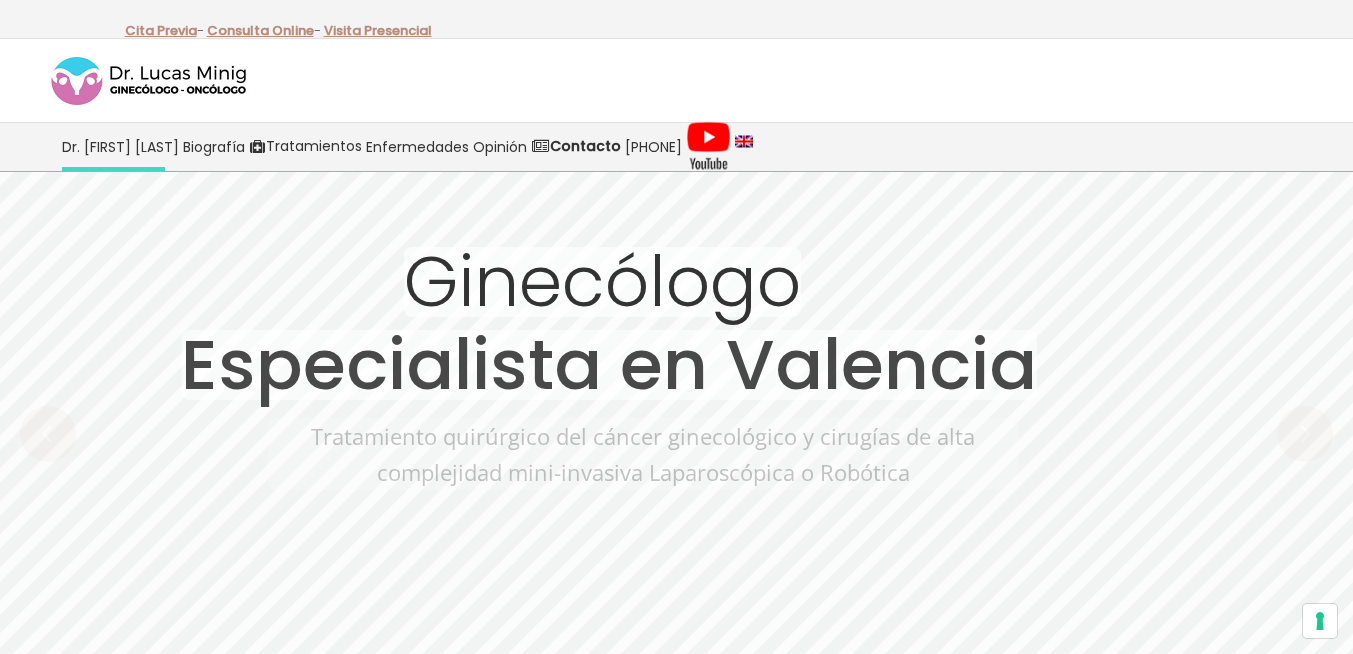 click on "Ginecólogo
Especialista en [CITY]
Tratamiento quirúrgico del cáncer ginecológico y cirugías de alta
complejidad mini-invasiva Laparoscópica o Robótica
Pedir Cita" 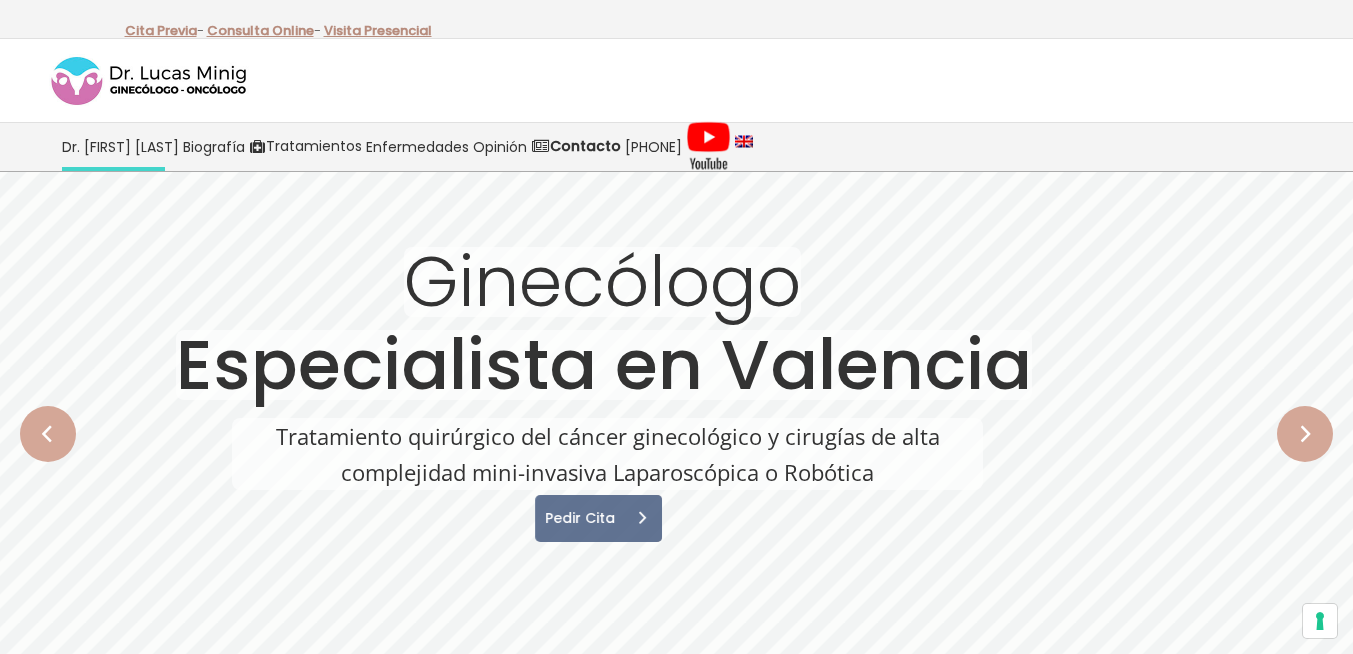 scroll, scrollTop: 120, scrollLeft: 0, axis: vertical 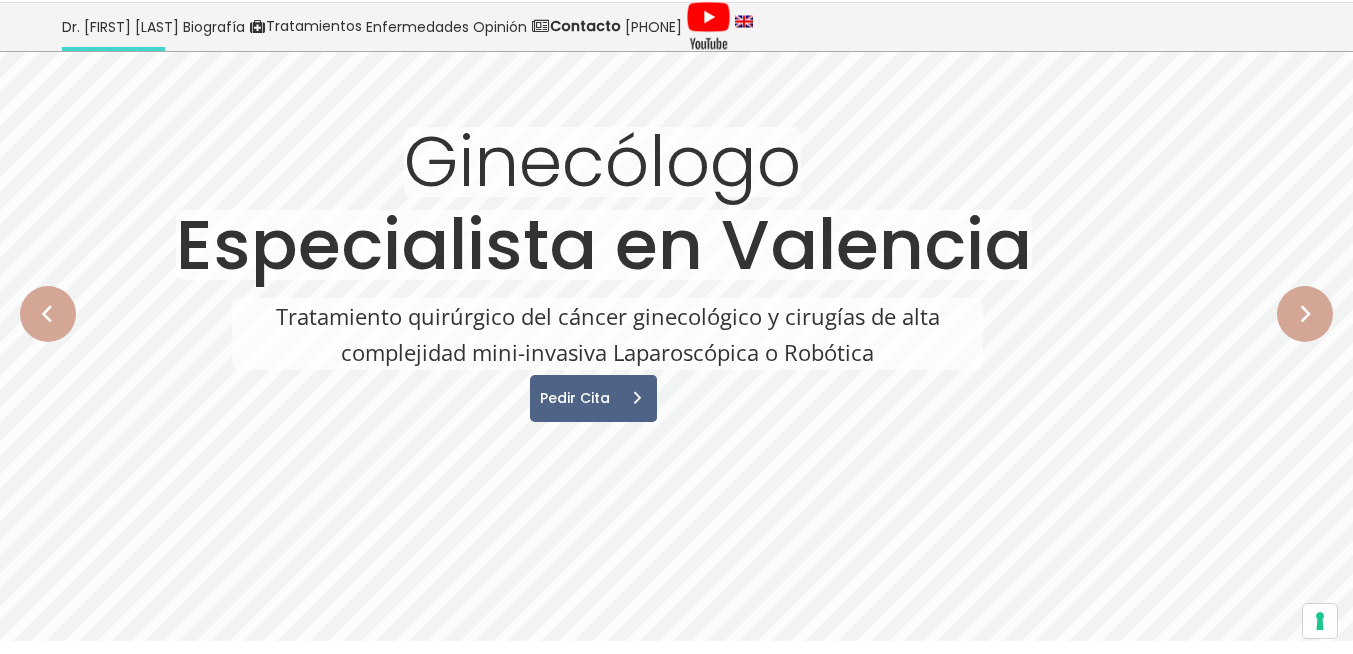 click at bounding box center (676, -40) 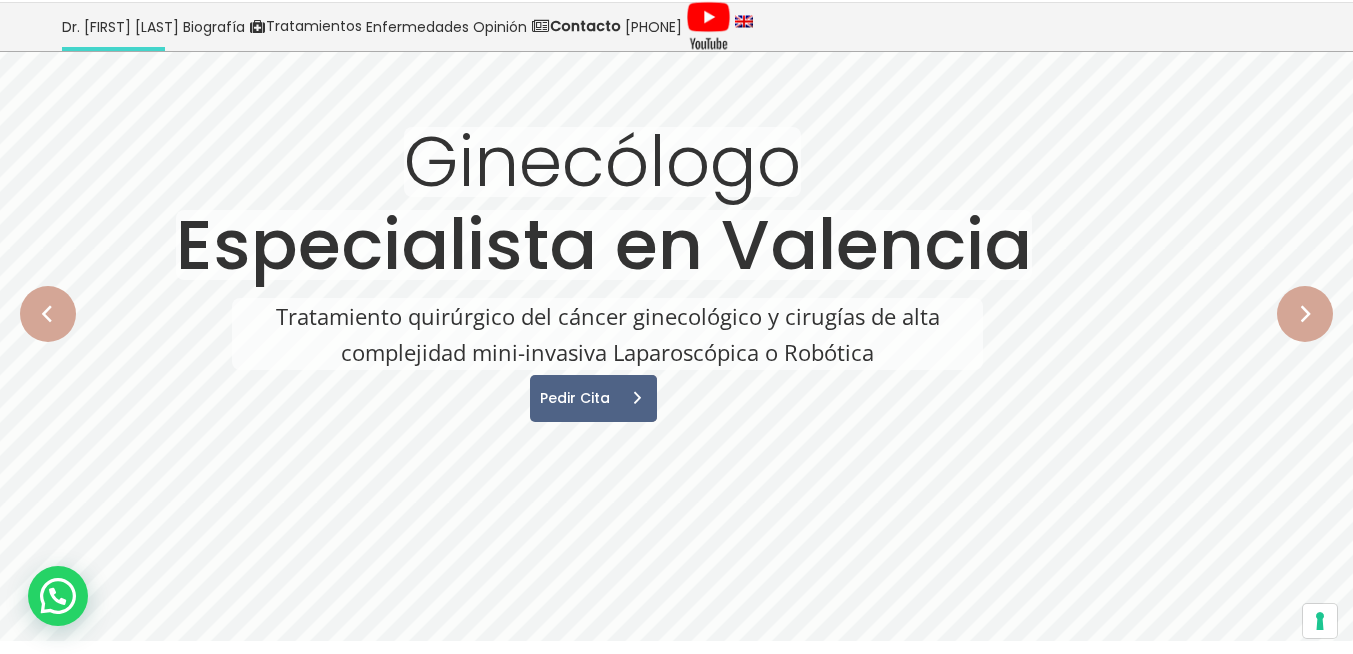 click on "Ginecólogo
Especialista en Valencia
Tratamiento quirúrgico del cáncer ginecológico y cirugías de alta
complejidad mini-invasiva Laparoscópica o Robótica
Pedir Cita" 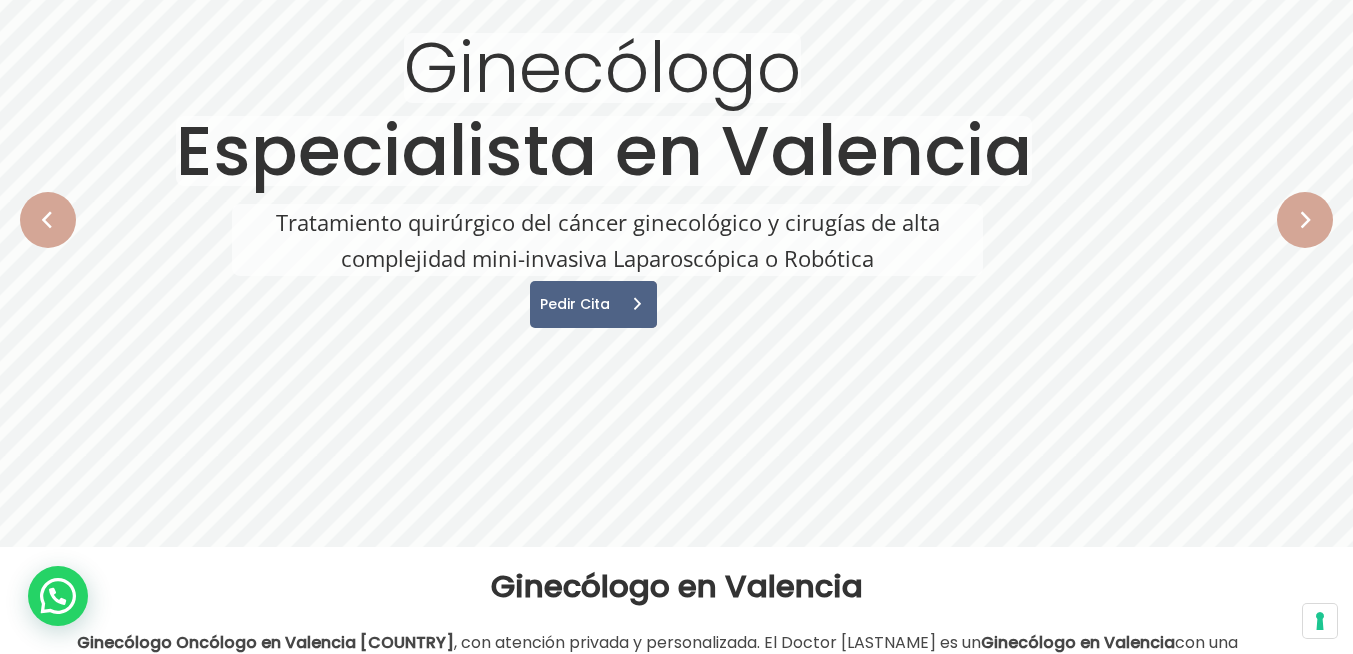 scroll, scrollTop: 240, scrollLeft: 0, axis: vertical 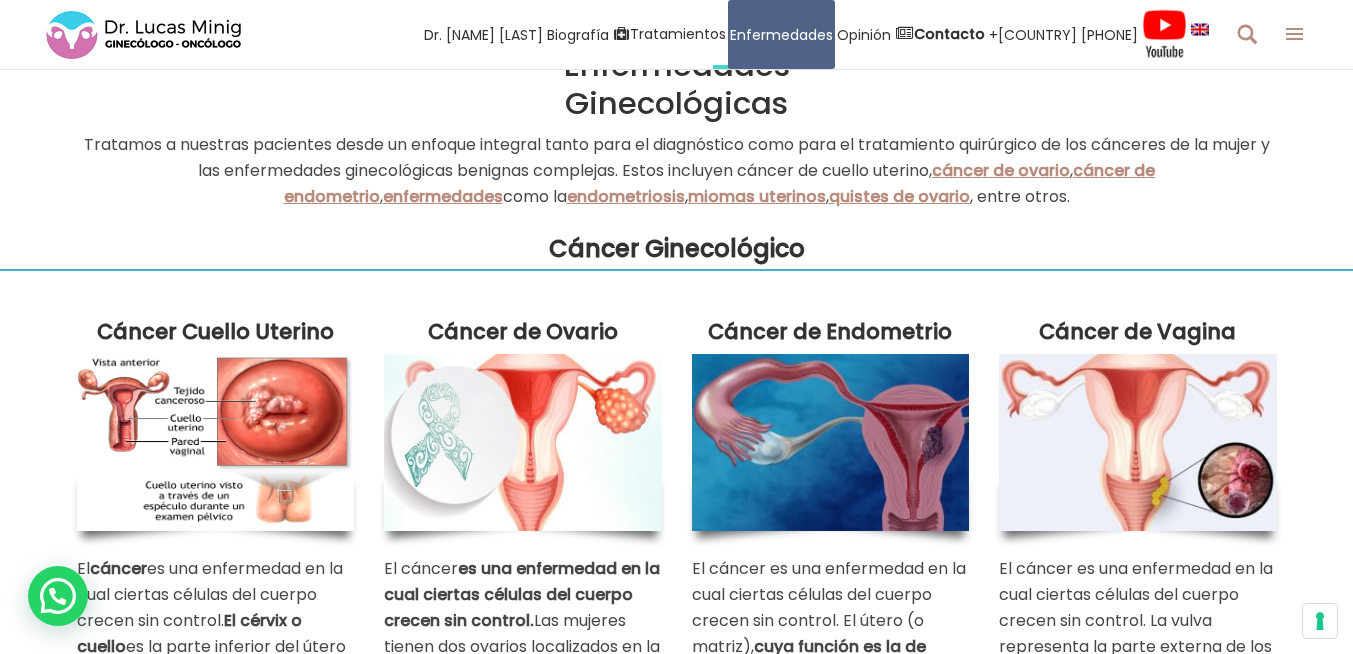 click on "Tratamos a nuestras pacientes desde un enfoque integral tanto para el diagnóstico como para el tratamiento quirúrgico de los cánceres de la mujer y las enfermedades ginecológicas benignas complejas. Estos incluyen cáncer de cuello uterino,  cáncer de ovario ,  cáncer de endometrio ,  enfermedades  como la  endometriosis ,  miomas uterinos ,  quistes de ovario , entre otros." at bounding box center [677, 171] 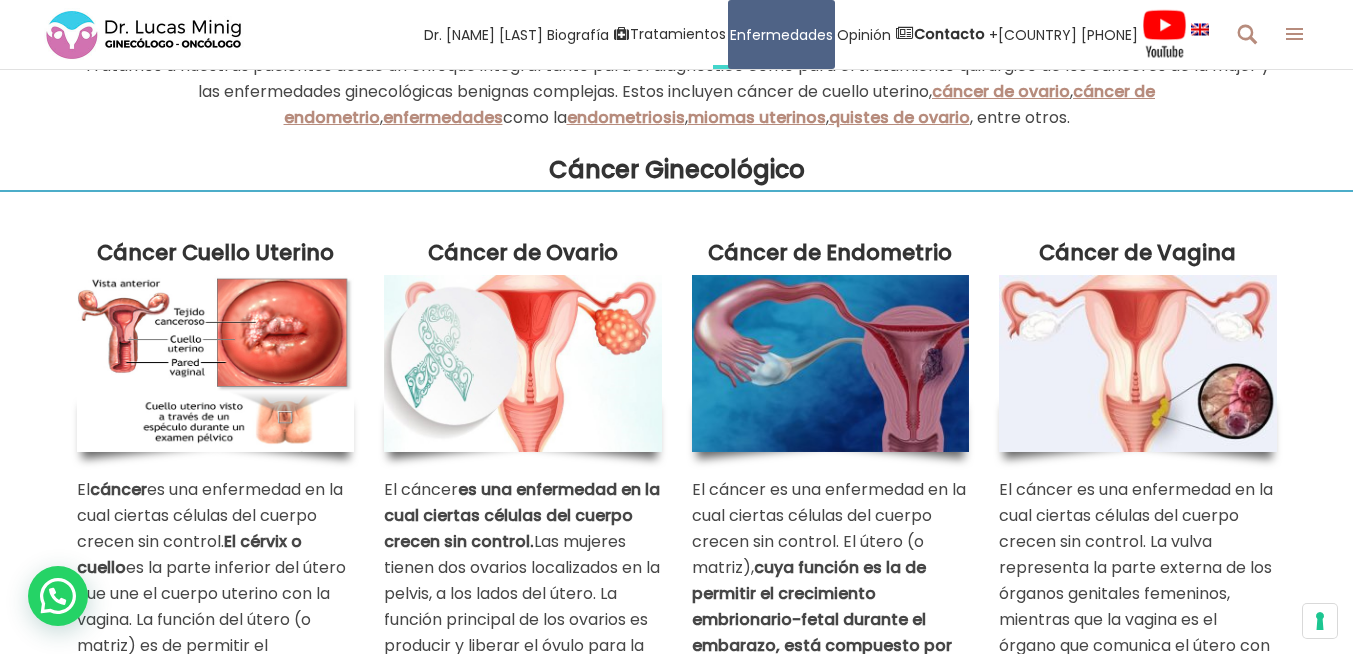 scroll, scrollTop: 240, scrollLeft: 0, axis: vertical 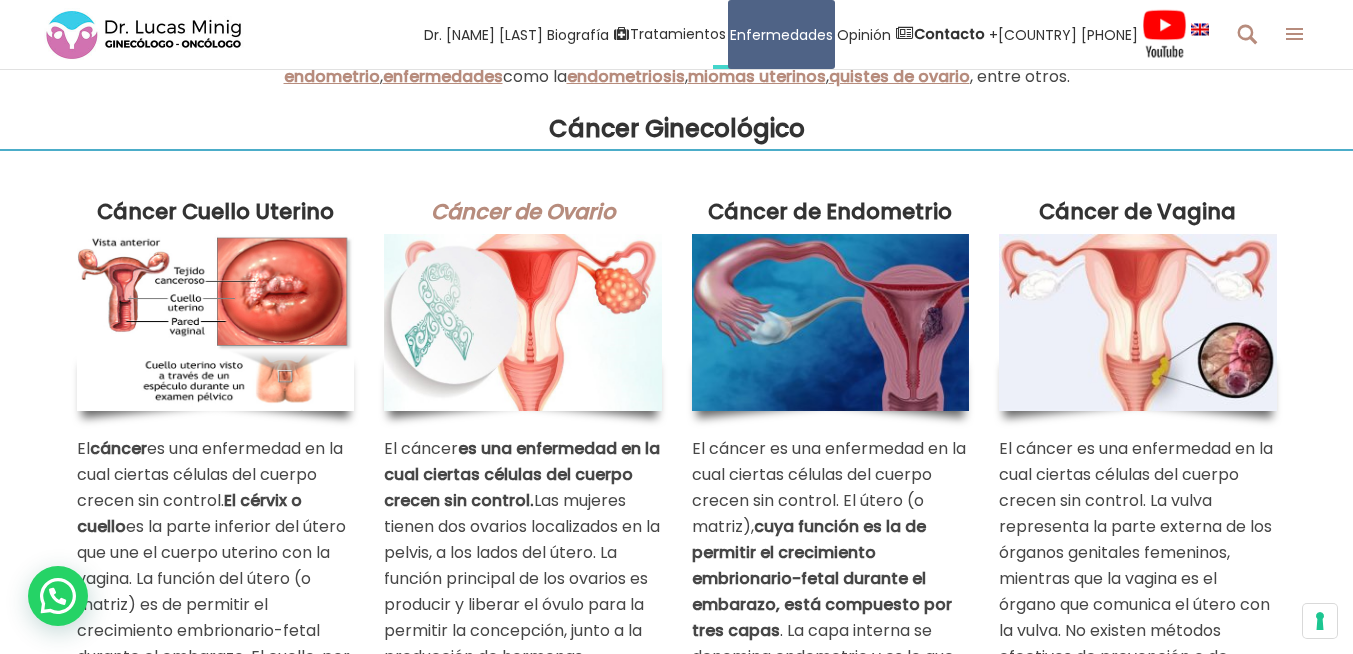 click on "Cáncer de Ovario" at bounding box center [523, 211] 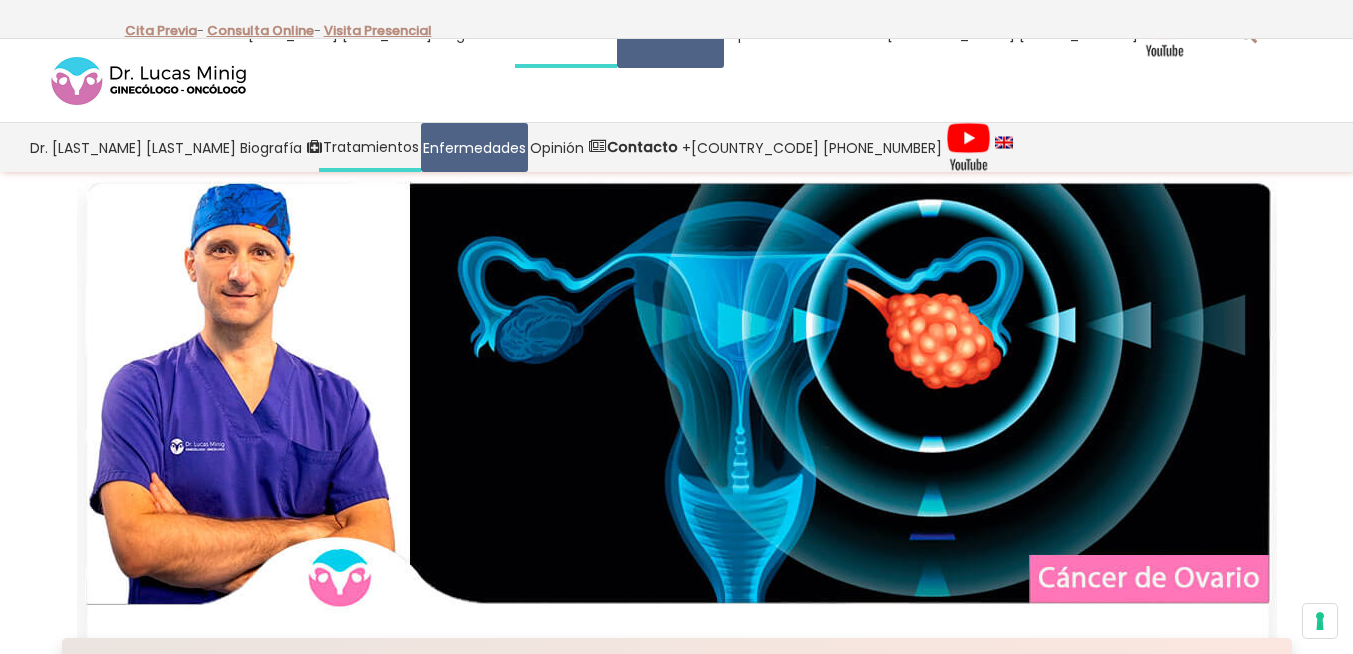 scroll, scrollTop: 0, scrollLeft: 0, axis: both 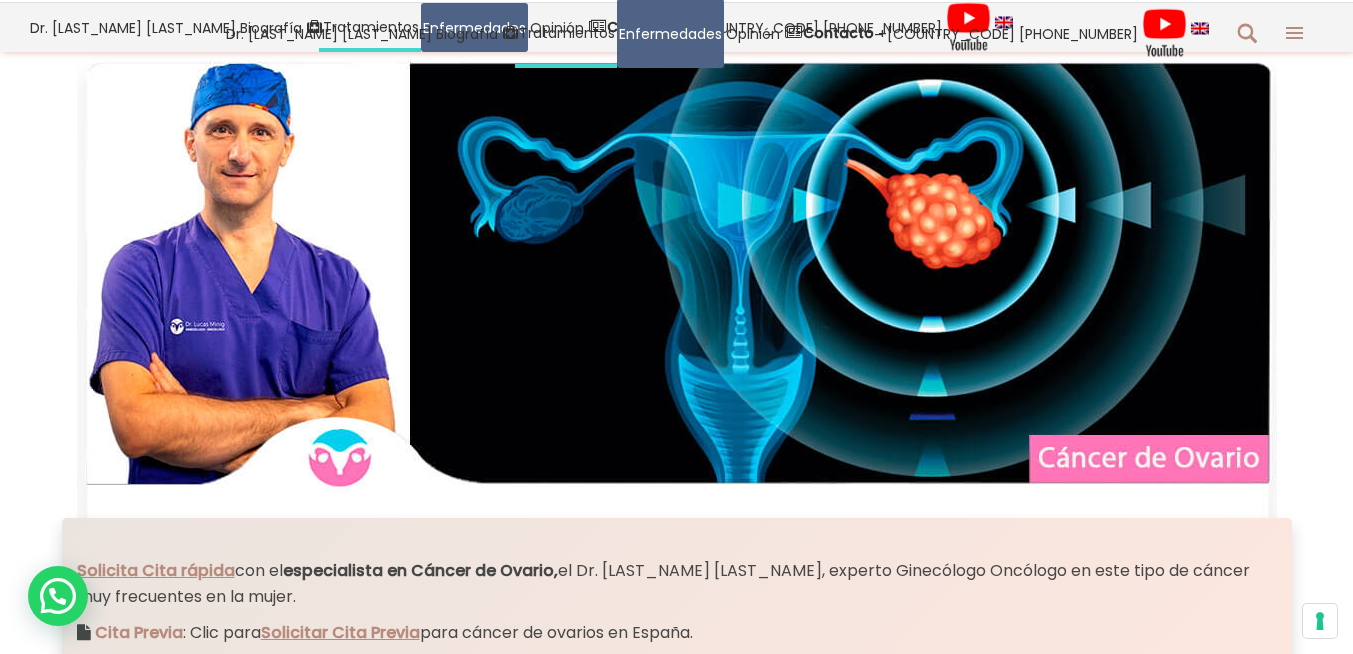 click at bounding box center (677, 285) 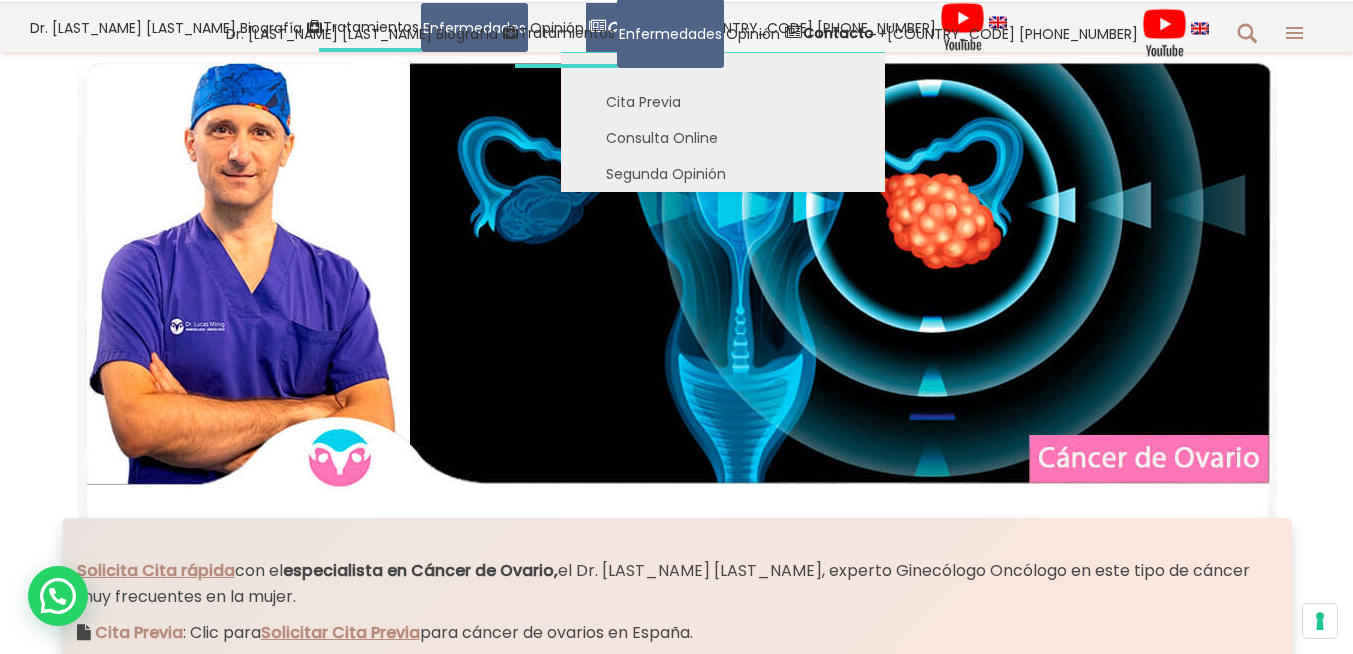 scroll, scrollTop: 0, scrollLeft: 0, axis: both 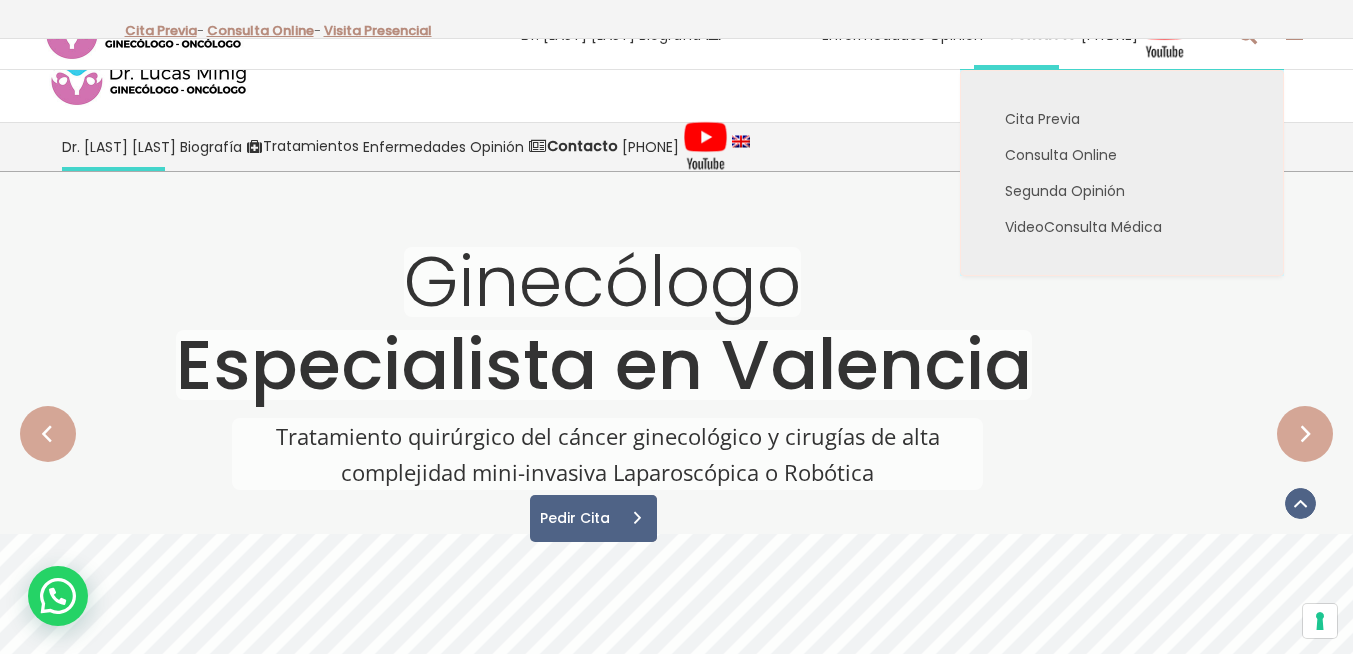click on "Contacto" at bounding box center [1032, 34] 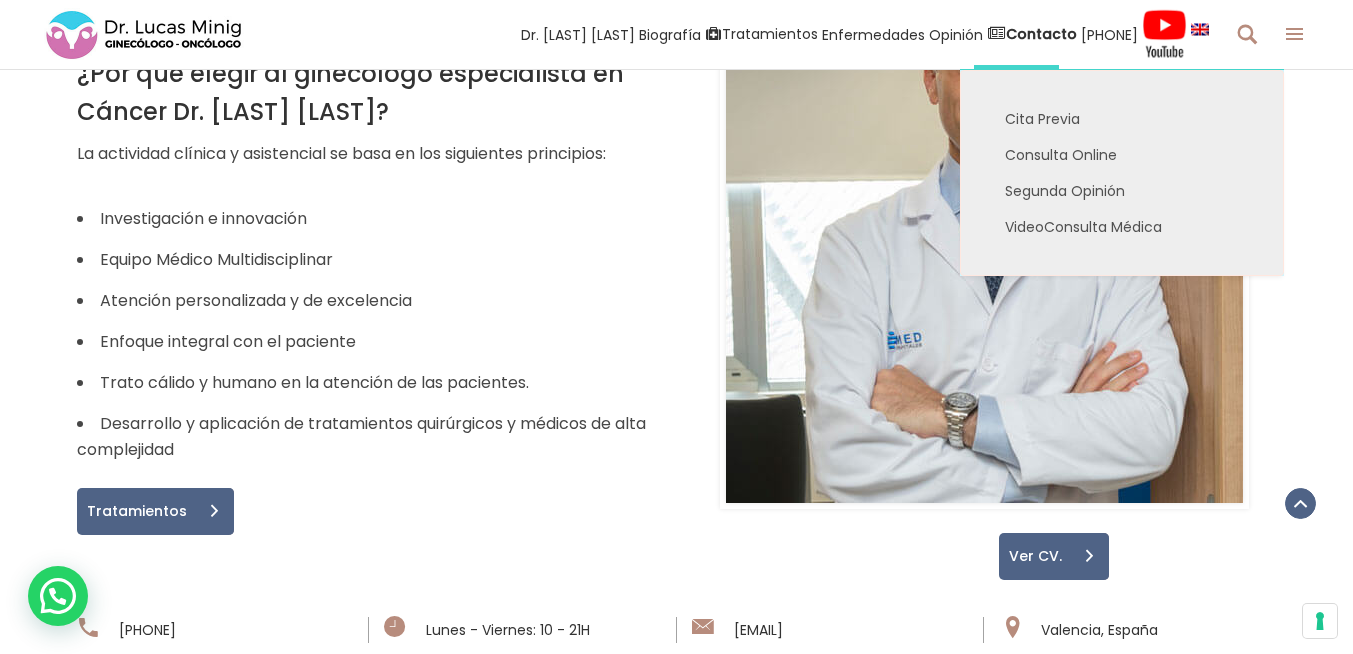 scroll, scrollTop: 0, scrollLeft: 0, axis: both 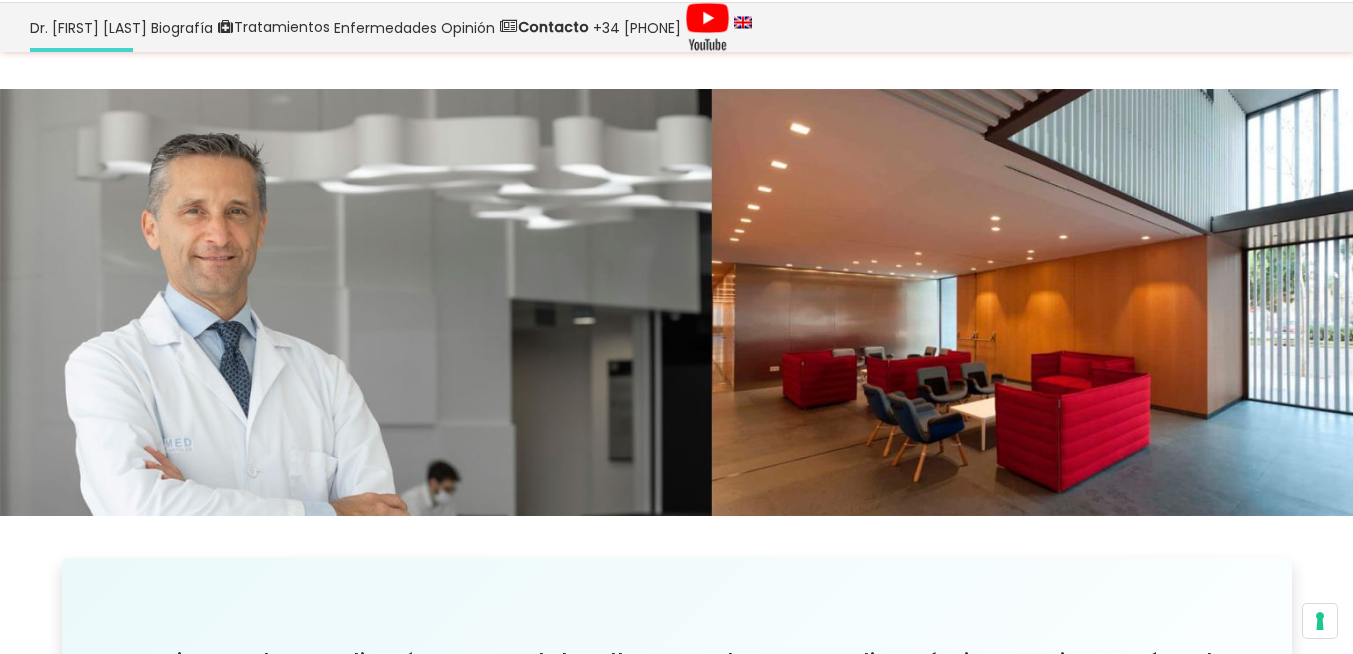 click at bounding box center (676, -40) 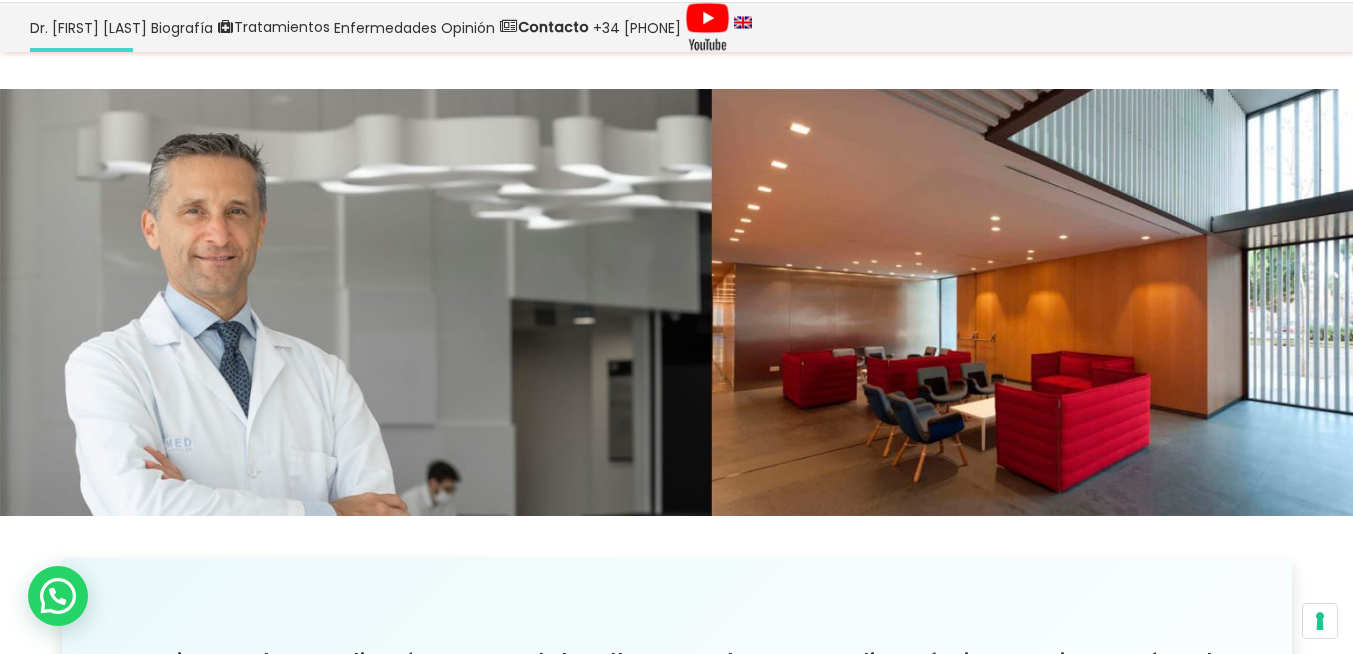 scroll, scrollTop: 0, scrollLeft: 0, axis: both 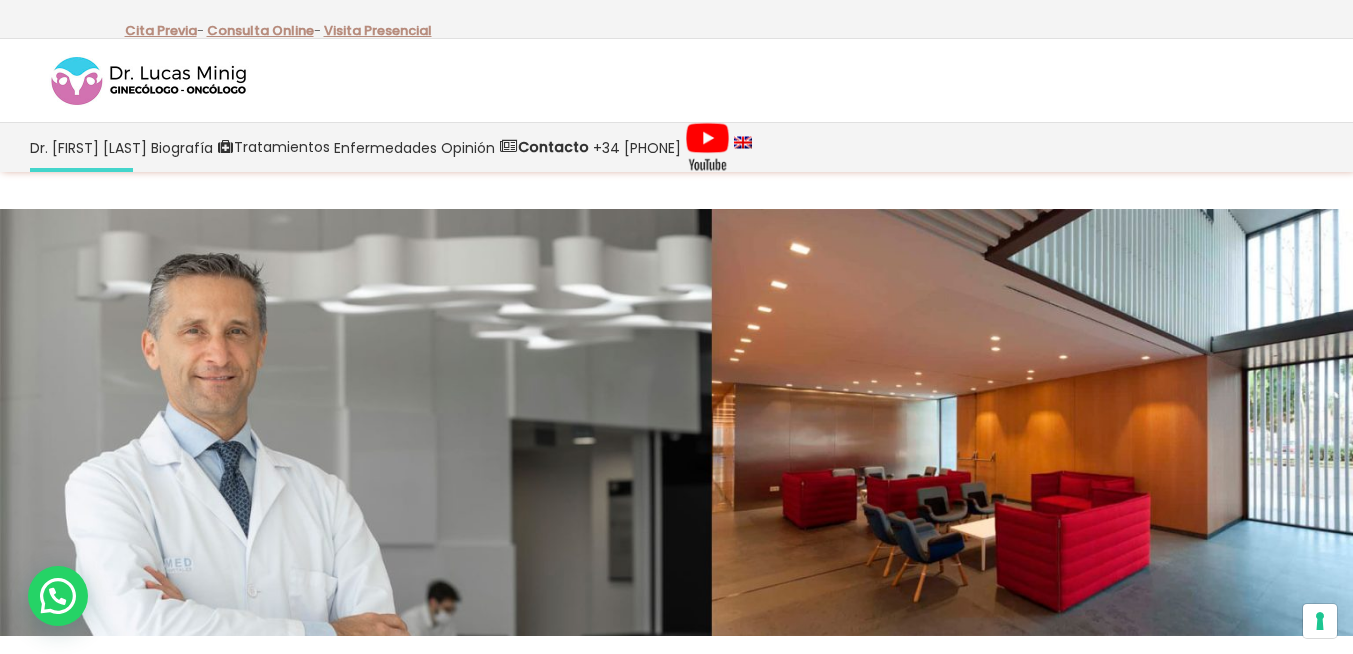 click at bounding box center [676, 422] 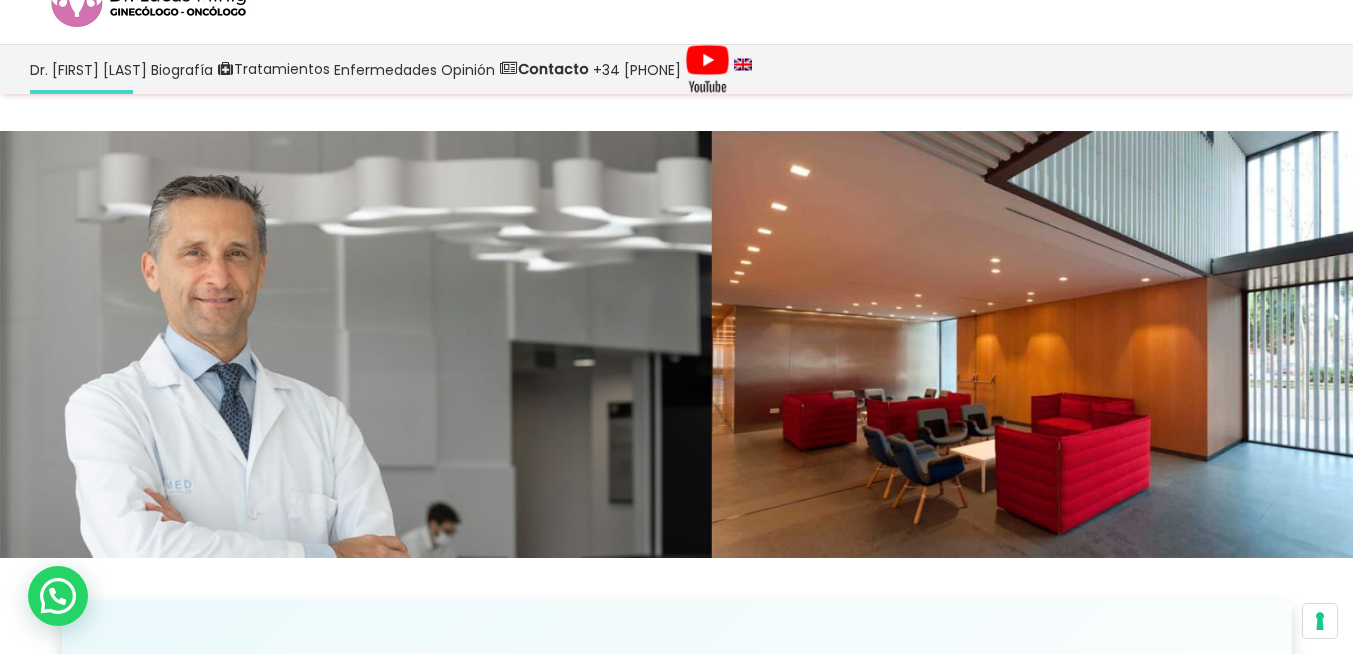 scroll, scrollTop: 120, scrollLeft: 0, axis: vertical 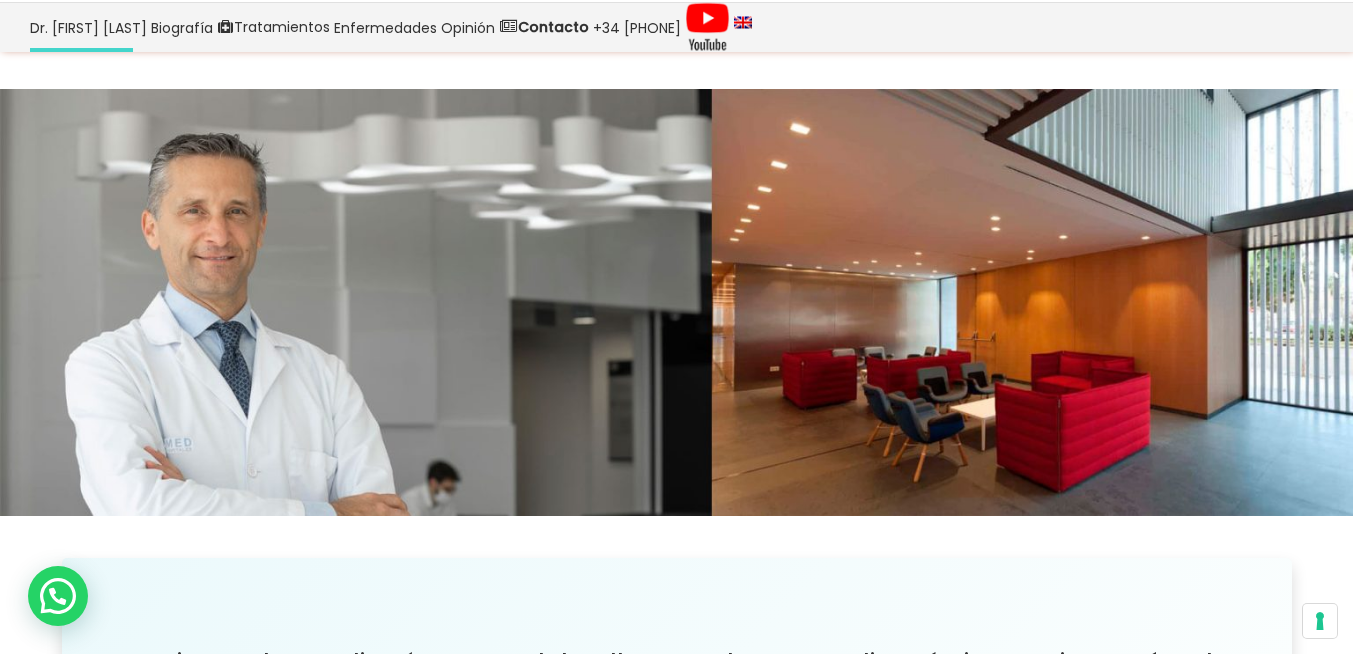 click at bounding box center (676, 302) 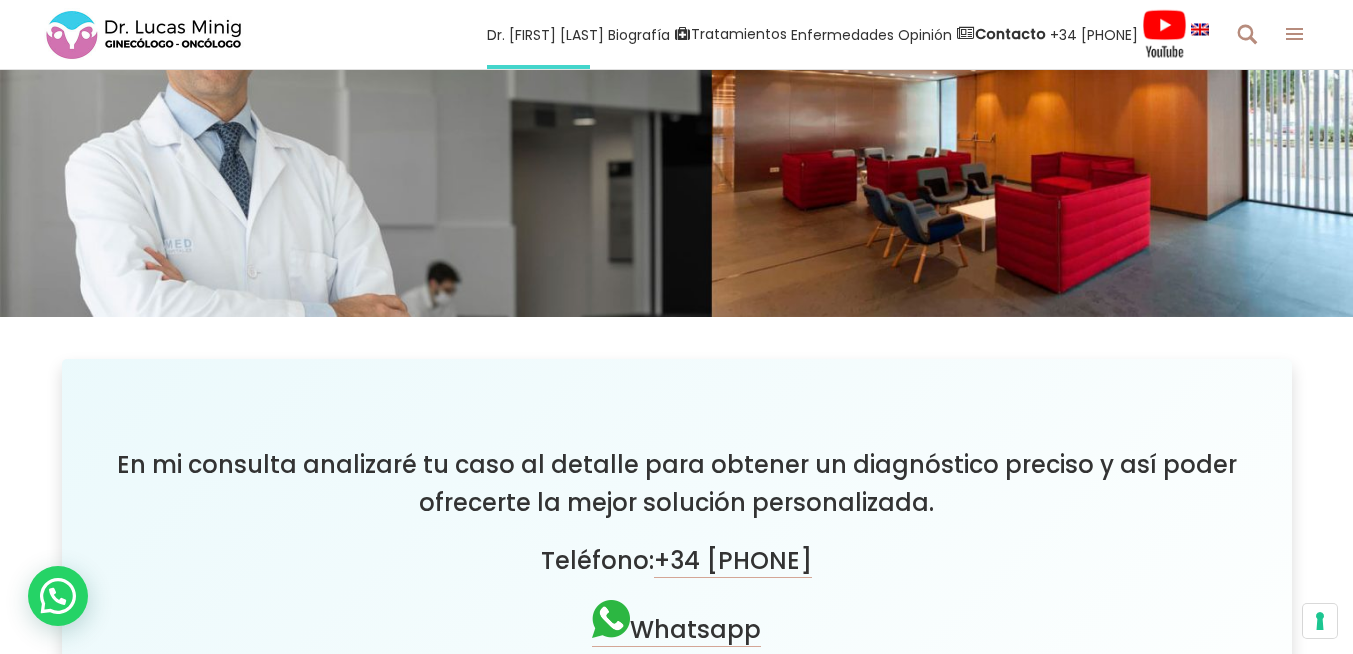 scroll, scrollTop: 360, scrollLeft: 0, axis: vertical 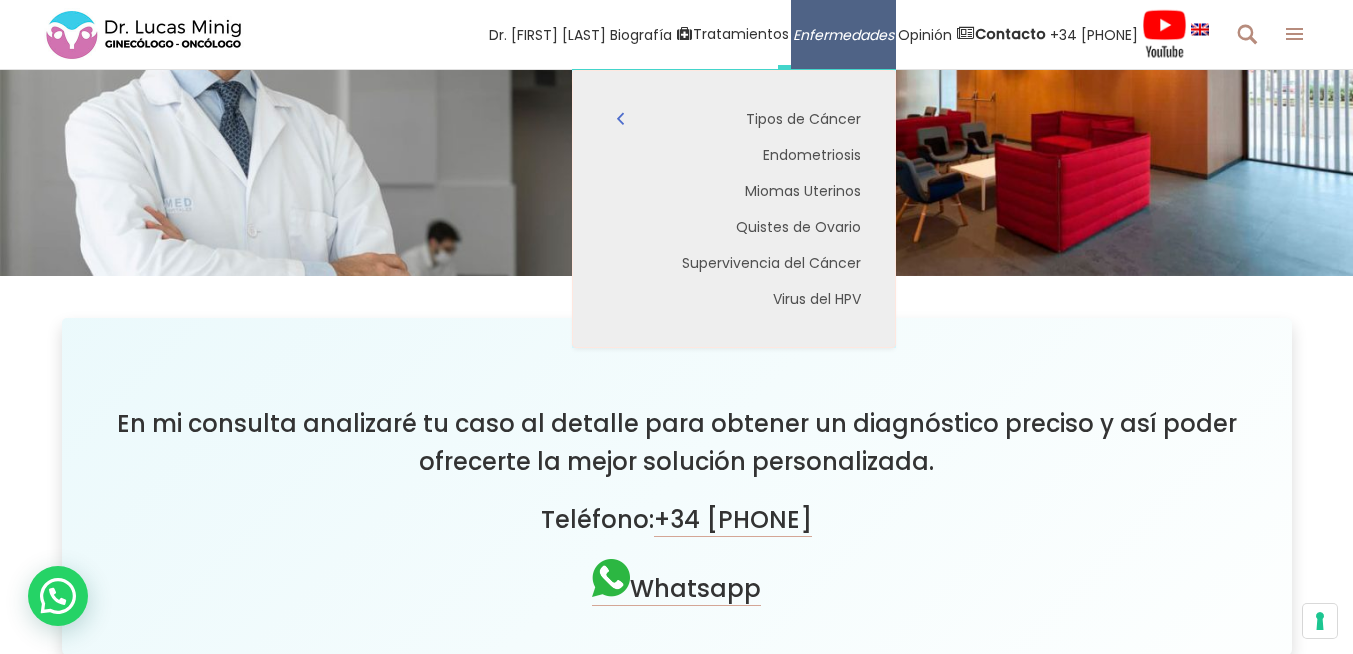 click on "Enfermedades" at bounding box center (843, 34) 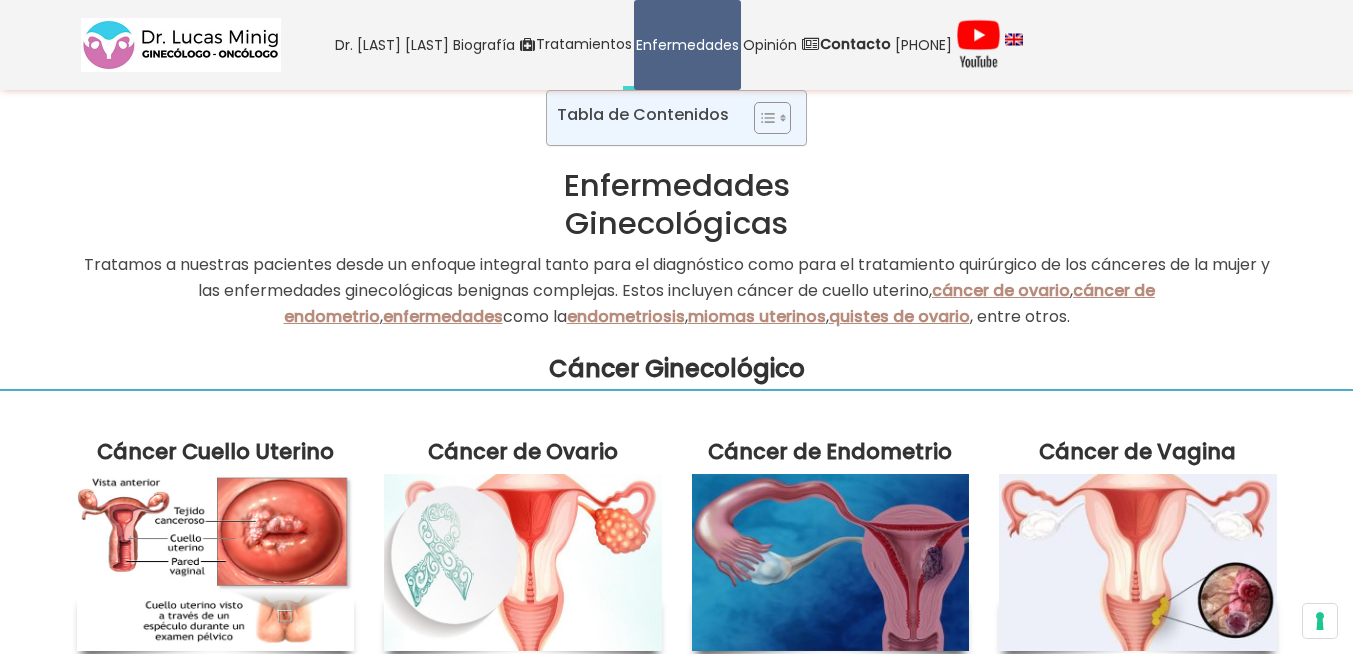 scroll, scrollTop: 0, scrollLeft: 0, axis: both 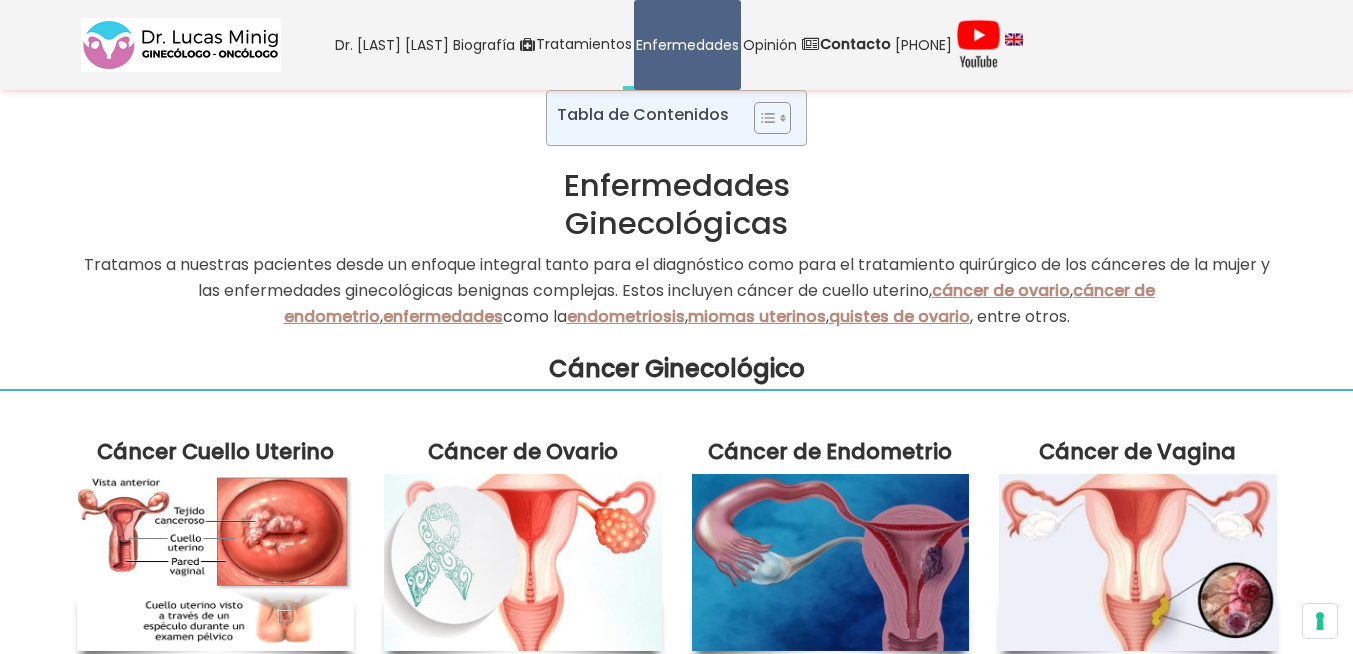 click on "Cáncer Ginecológico" at bounding box center [676, 359] 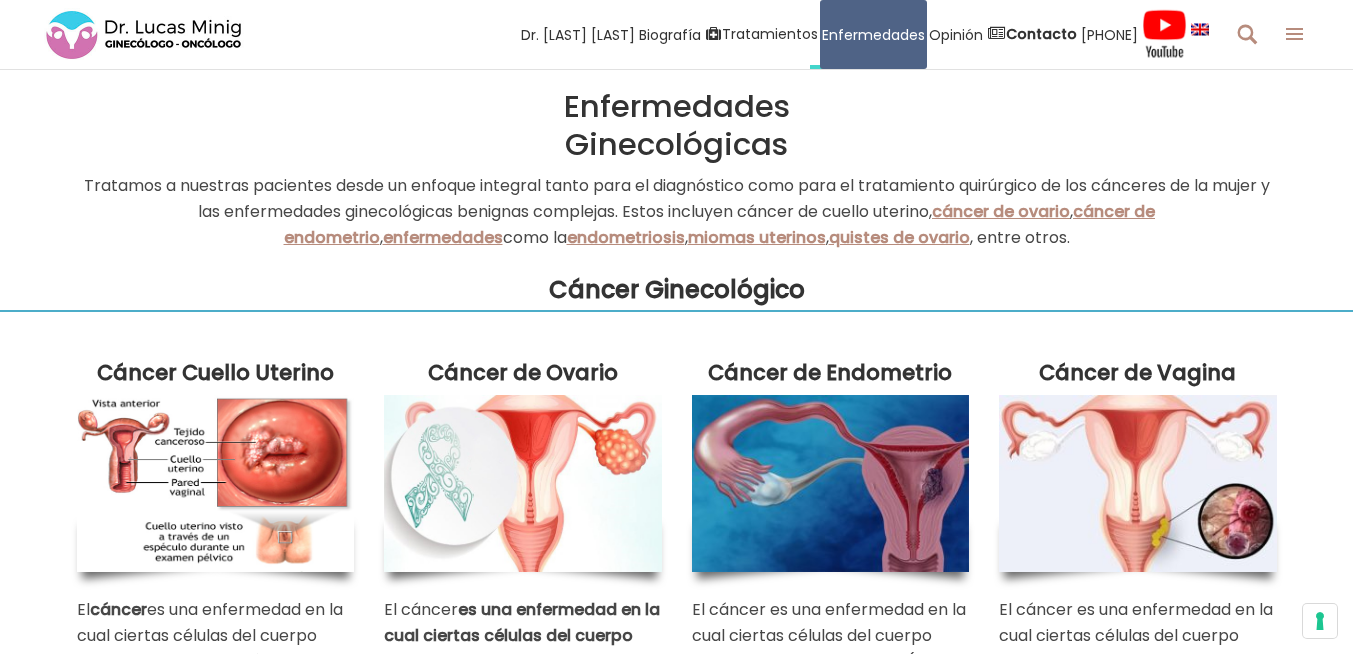 scroll, scrollTop: 120, scrollLeft: 0, axis: vertical 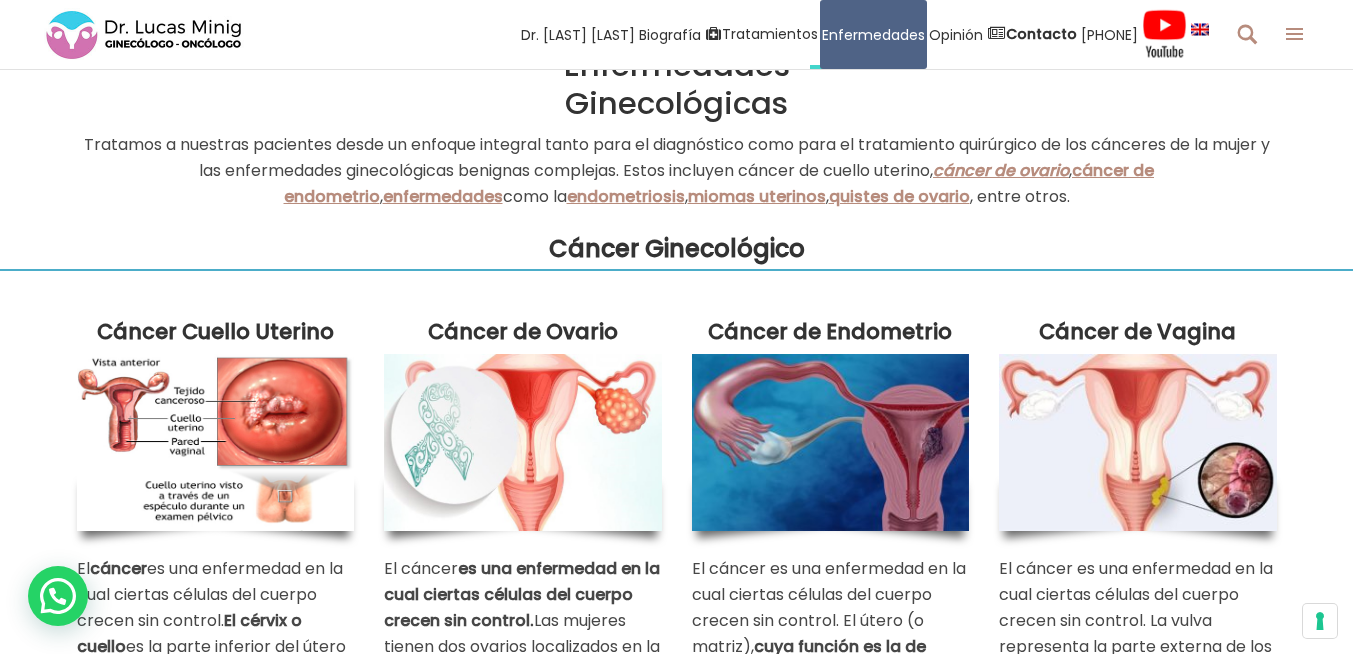 click on "cáncer de ovario" at bounding box center [1001, 170] 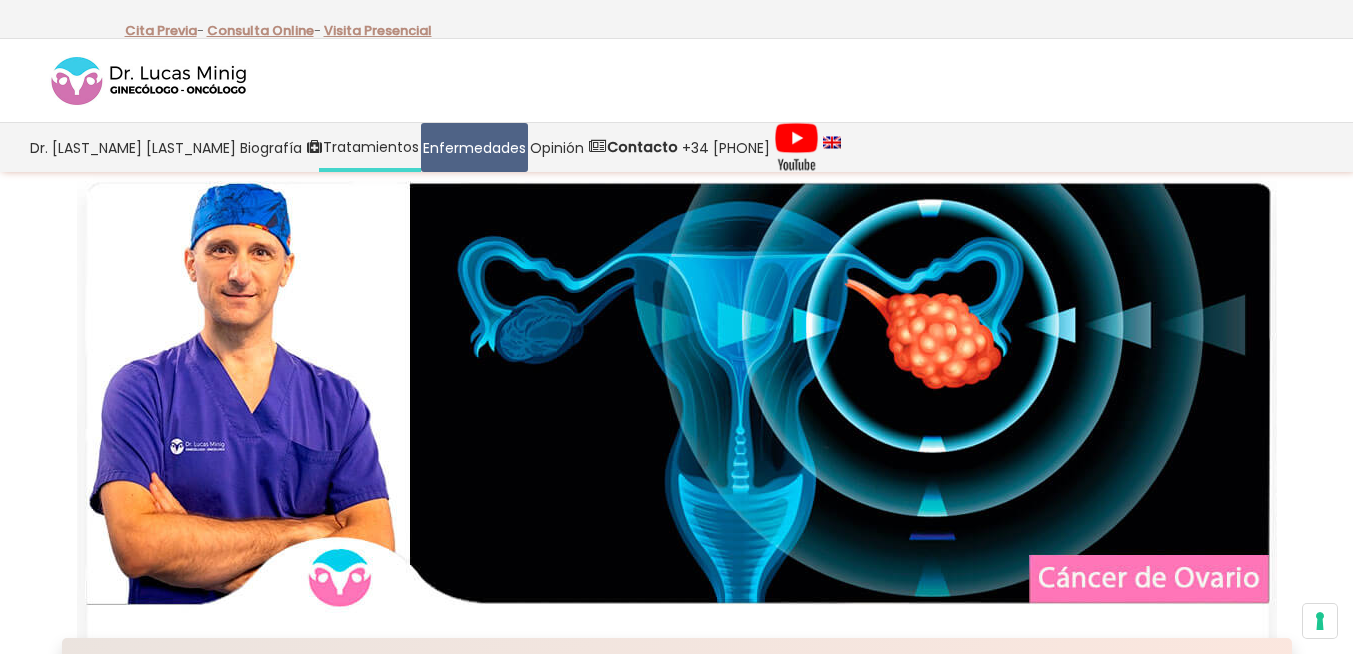 scroll, scrollTop: 0, scrollLeft: 0, axis: both 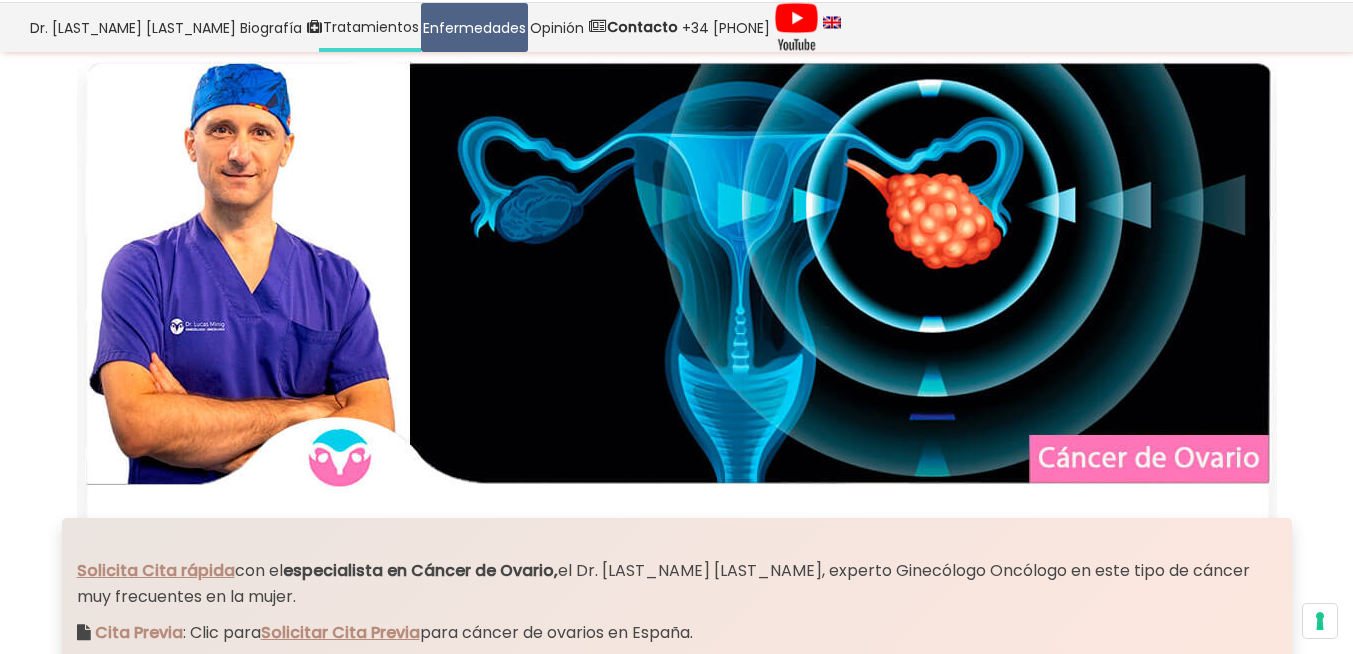 click at bounding box center [677, 285] 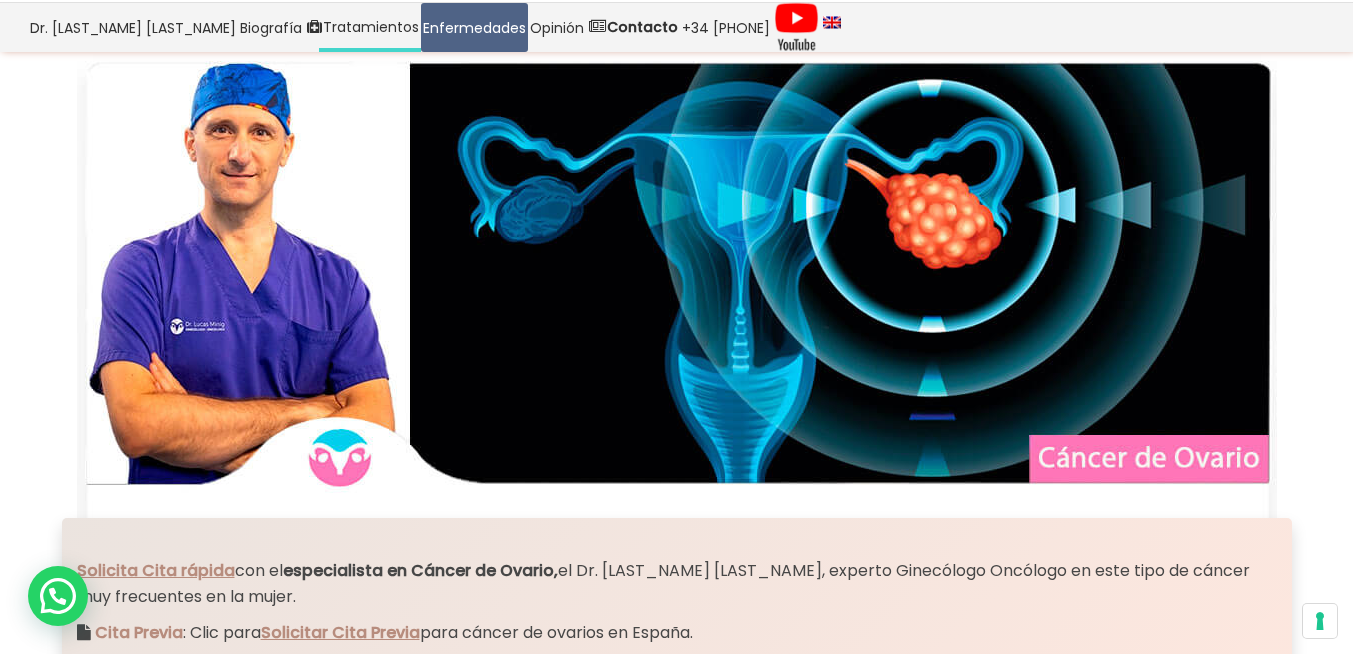 click at bounding box center (677, 285) 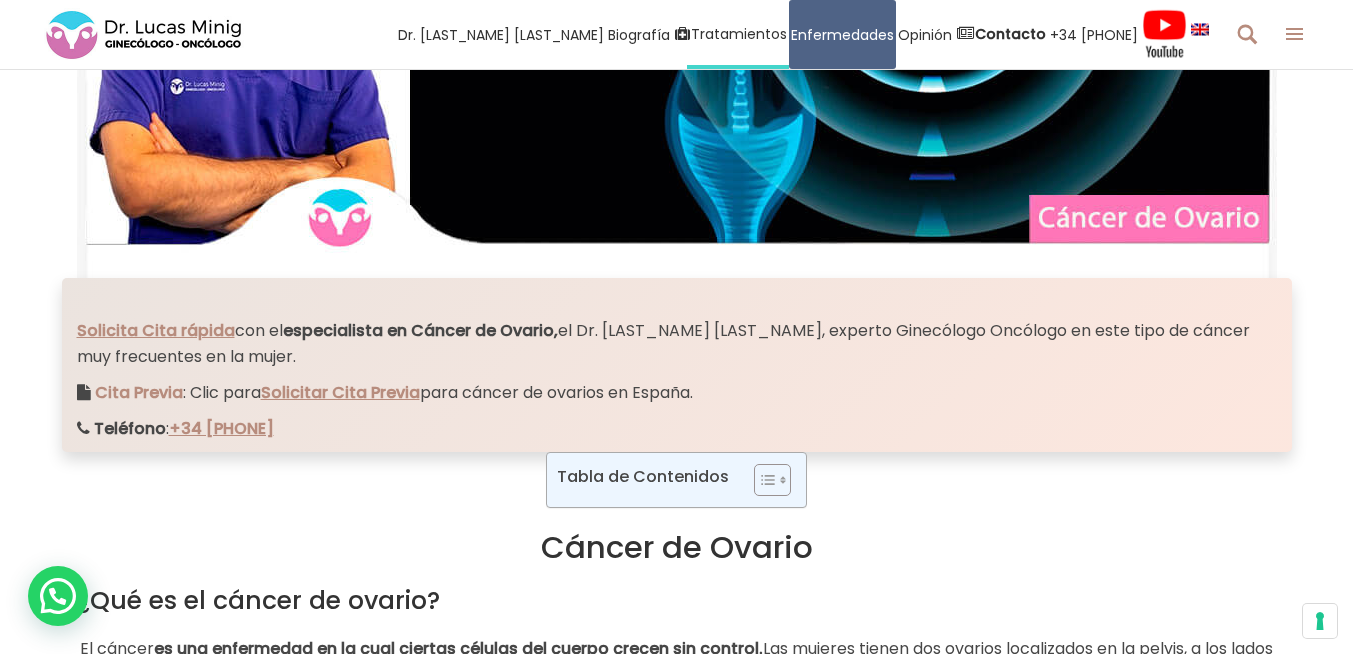 scroll, scrollTop: 240, scrollLeft: 0, axis: vertical 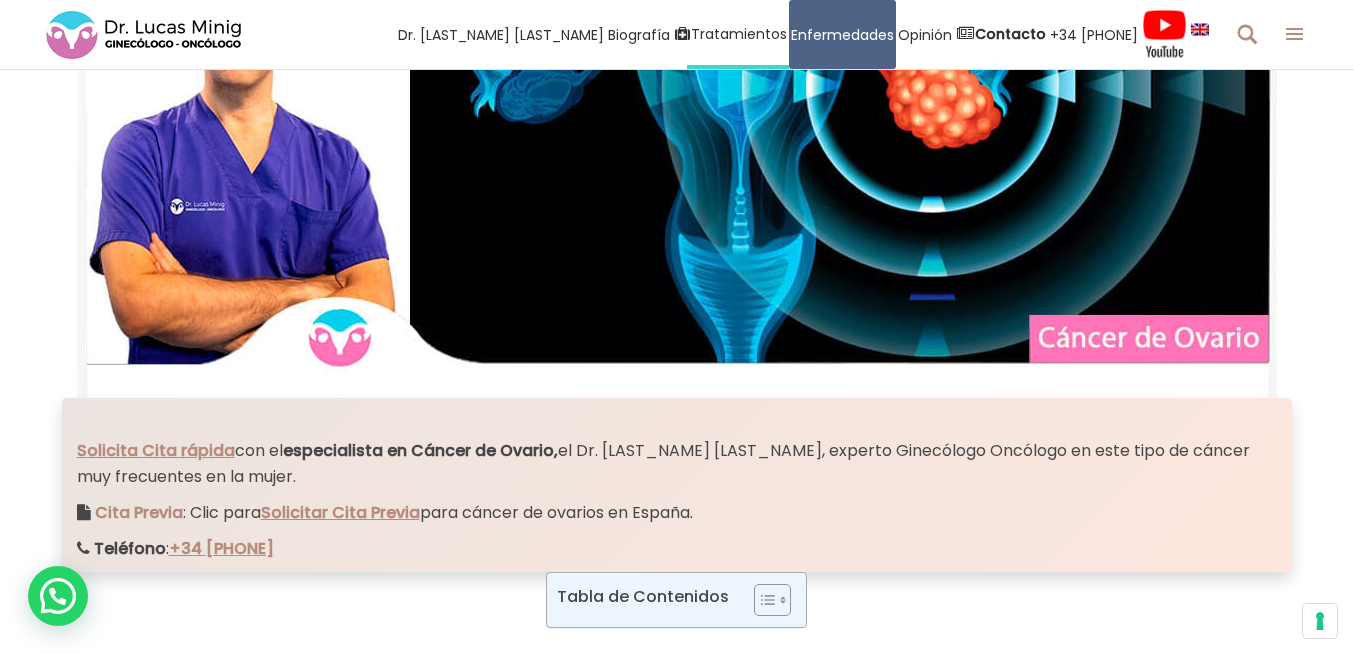 click on "Solicita Cita previa : Clic para Solicitar Cita Previa para cáncer de ovarios en [COUNTRY].
Teléfono : +34 [PHONE]" at bounding box center (677, 485) 